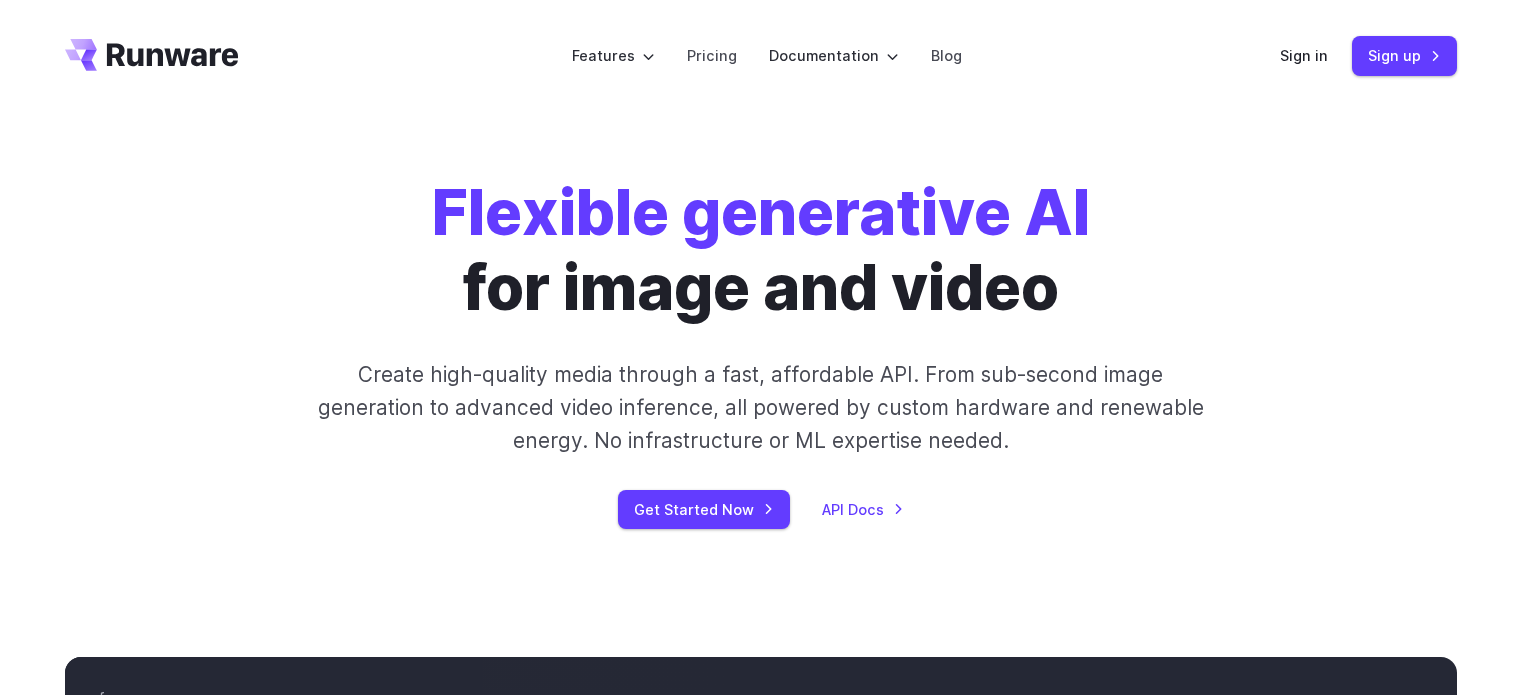 scroll, scrollTop: 0, scrollLeft: 0, axis: both 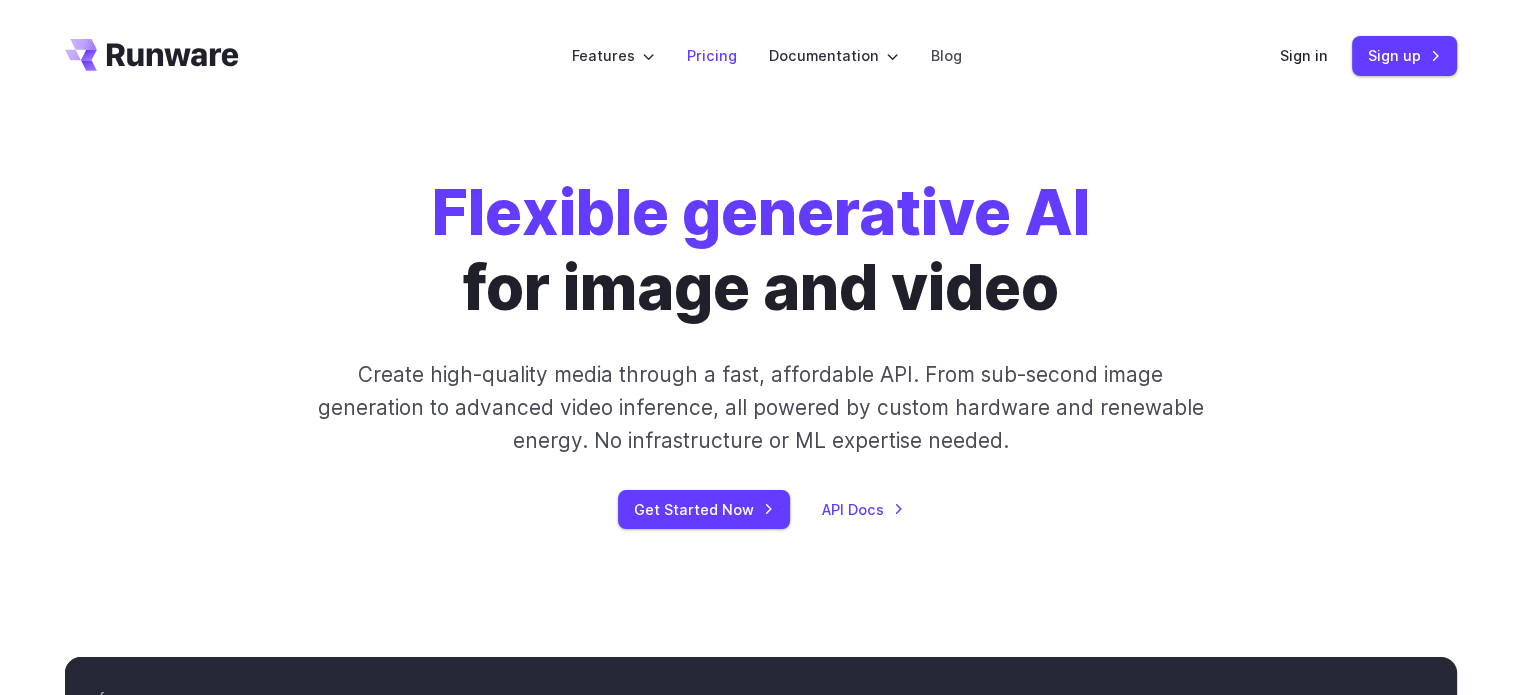 click on "Pricing" at bounding box center (712, 55) 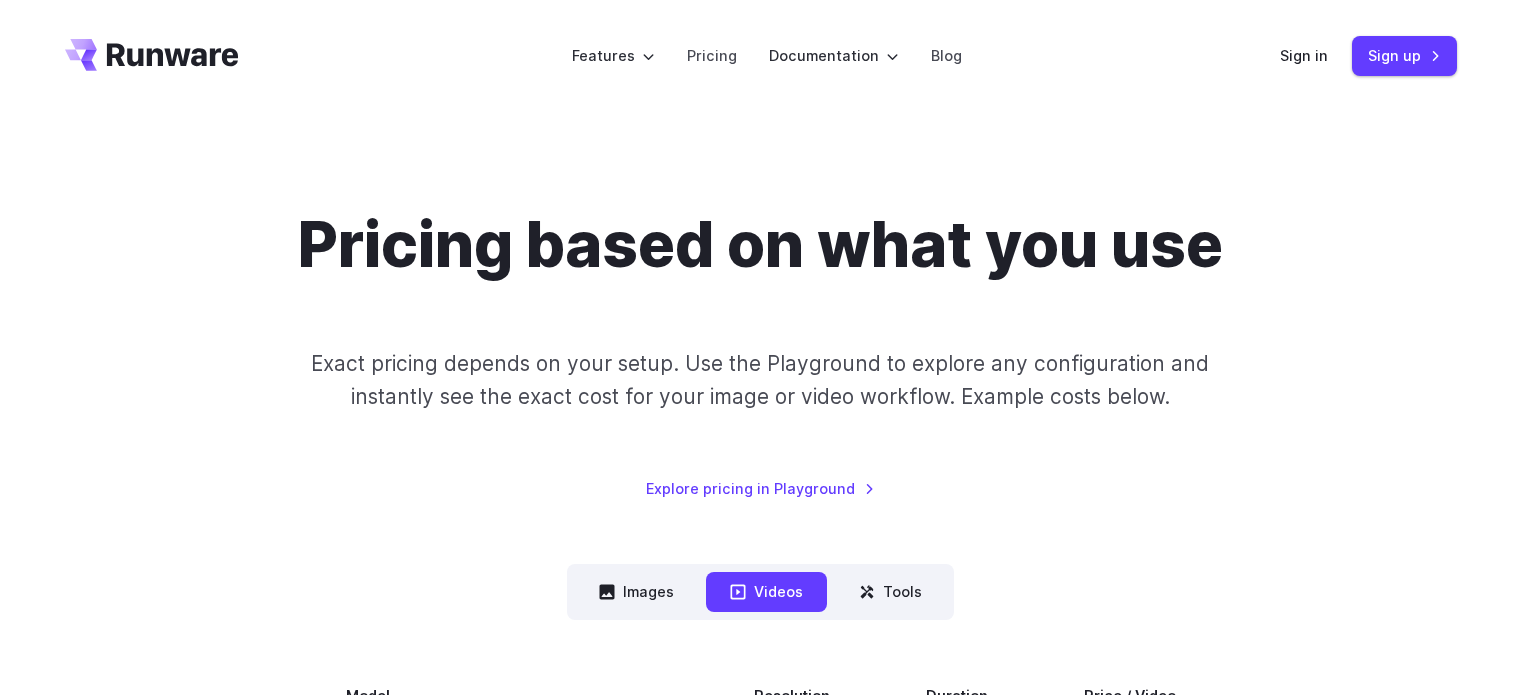 scroll, scrollTop: 387, scrollLeft: 0, axis: vertical 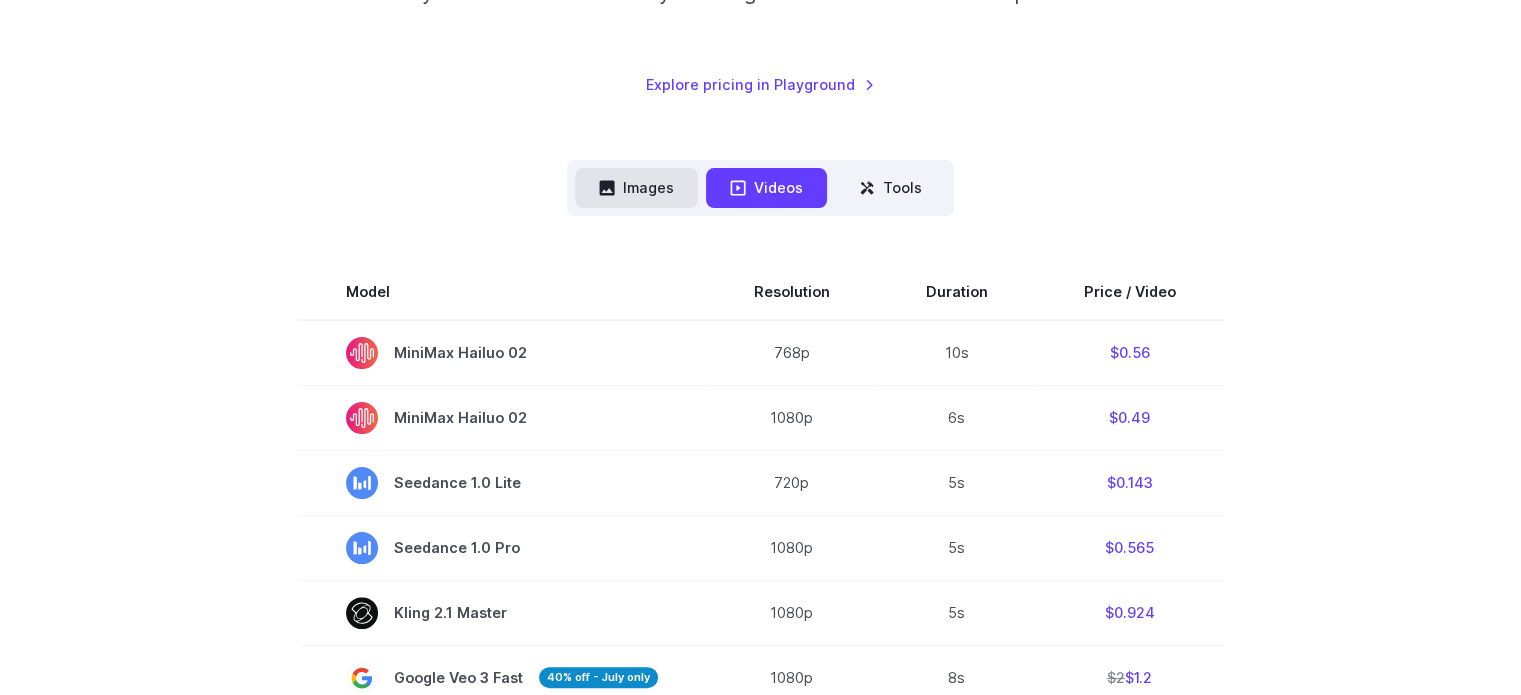 click on "Images" at bounding box center (636, 187) 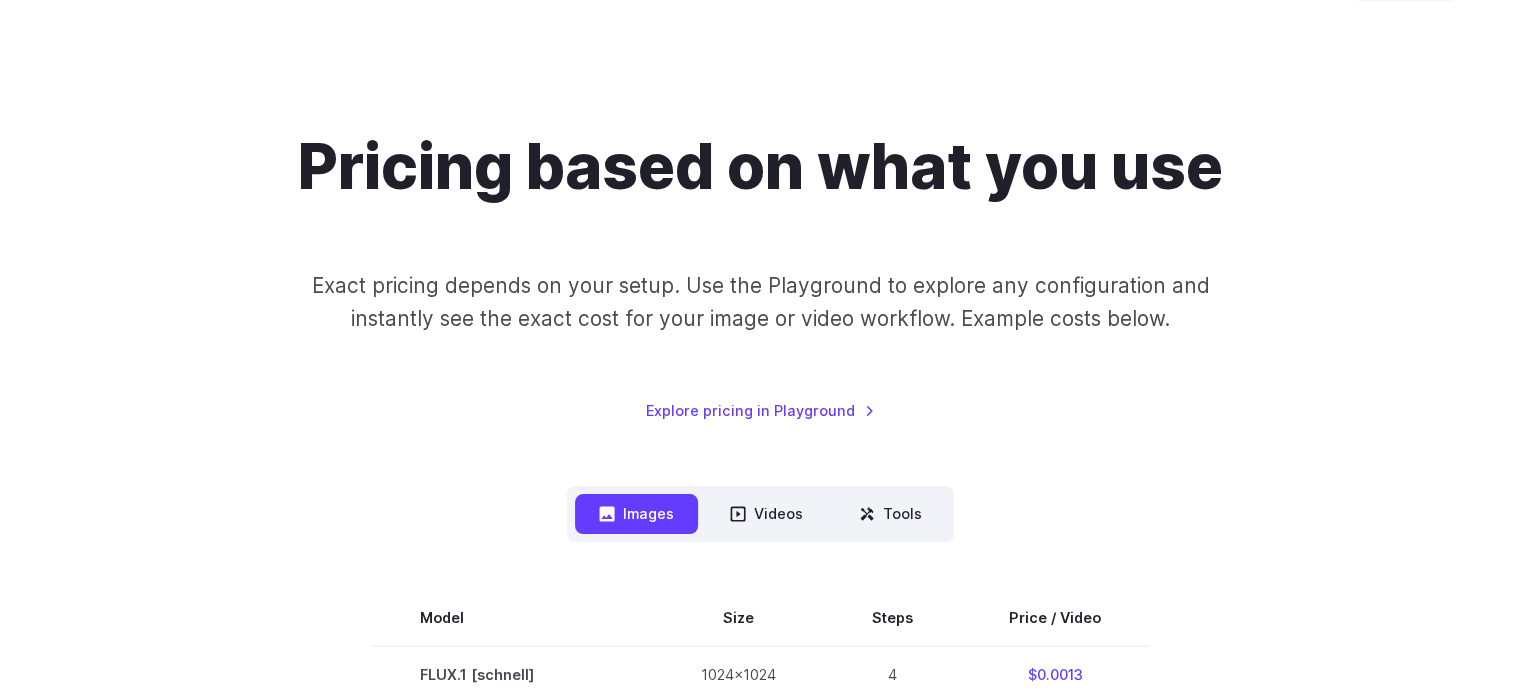 scroll, scrollTop: 0, scrollLeft: 0, axis: both 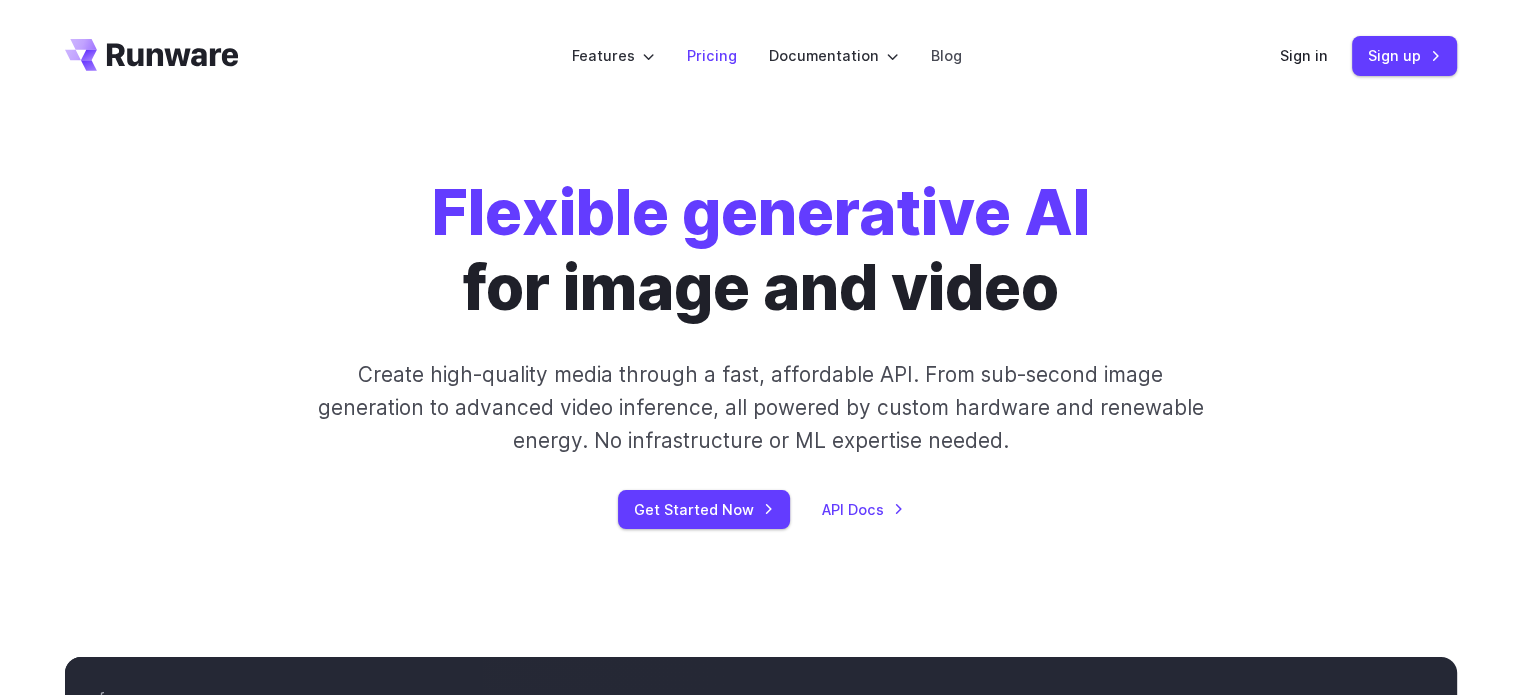 click on "Pricing" at bounding box center (712, 55) 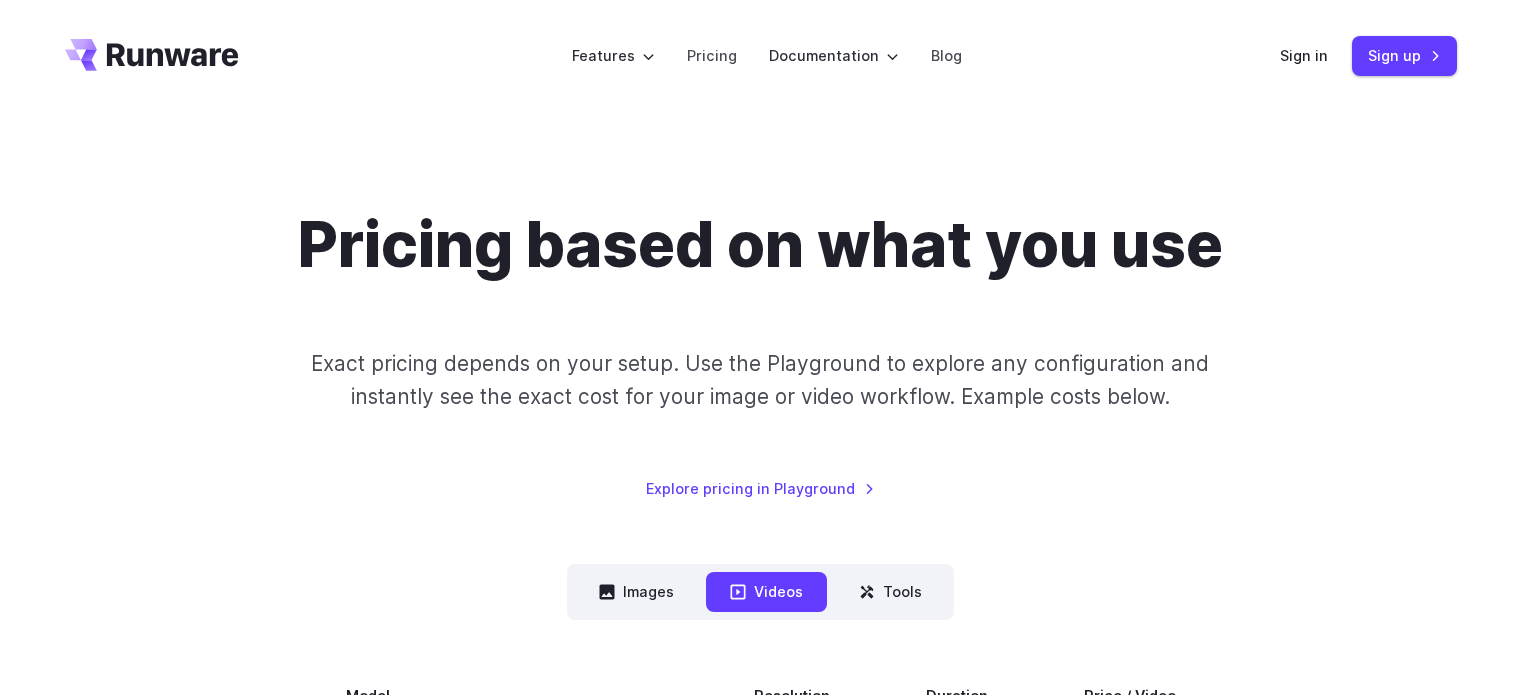 scroll, scrollTop: 471, scrollLeft: 0, axis: vertical 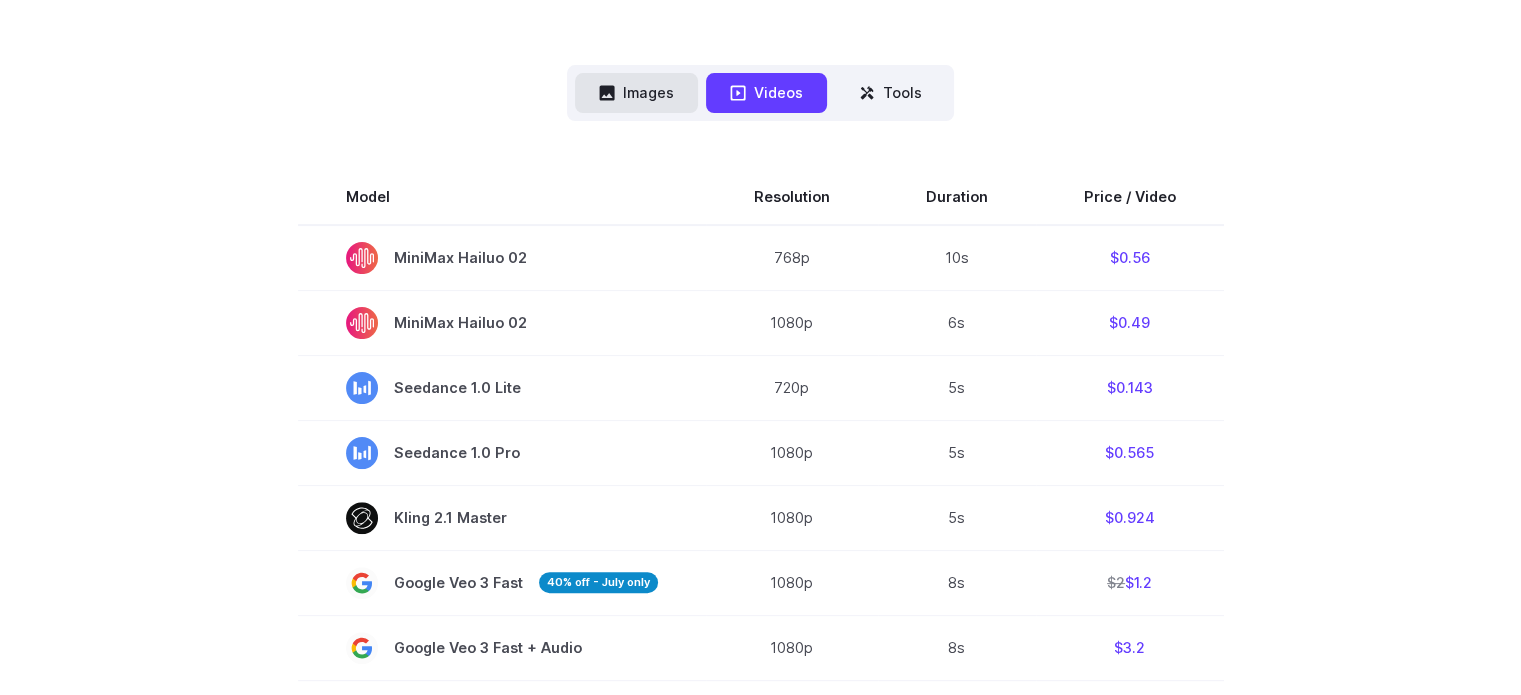 click on "Images" at bounding box center [636, 92] 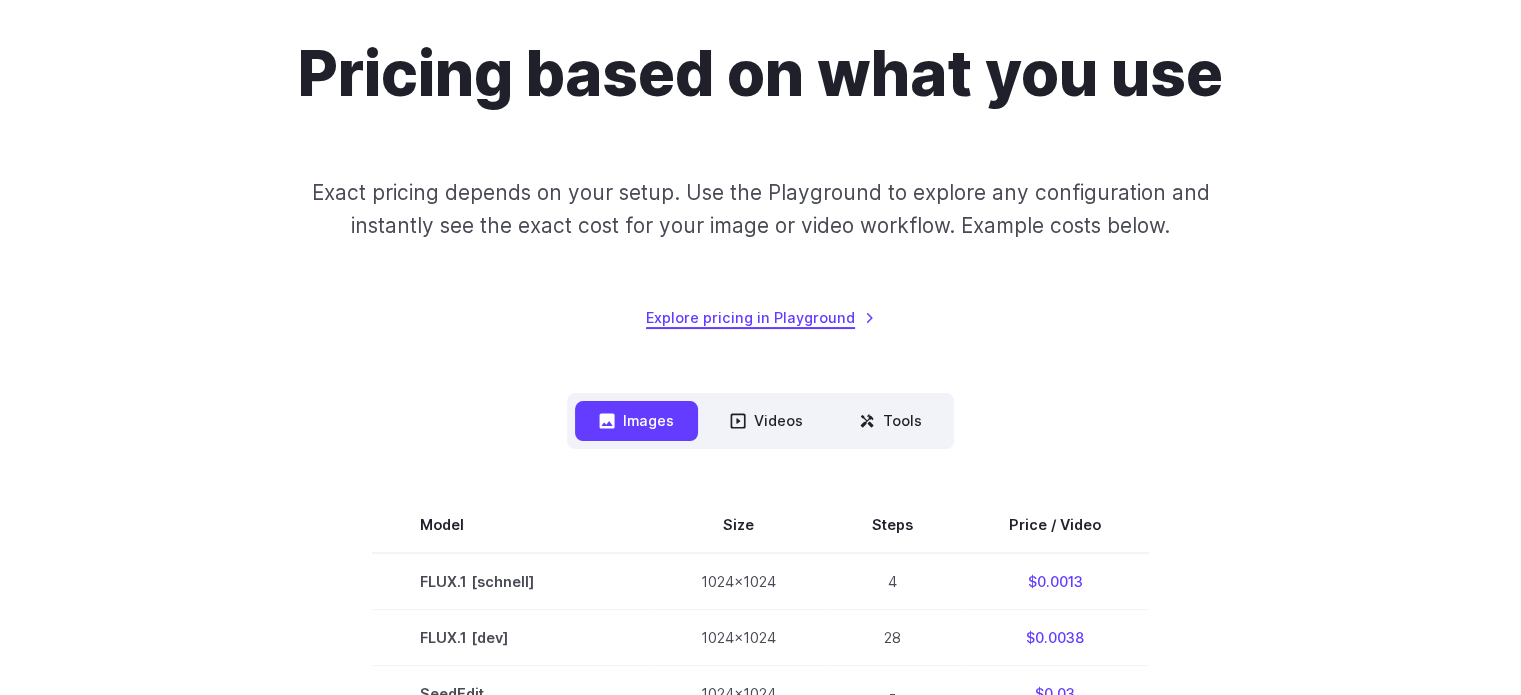 scroll, scrollTop: 0, scrollLeft: 0, axis: both 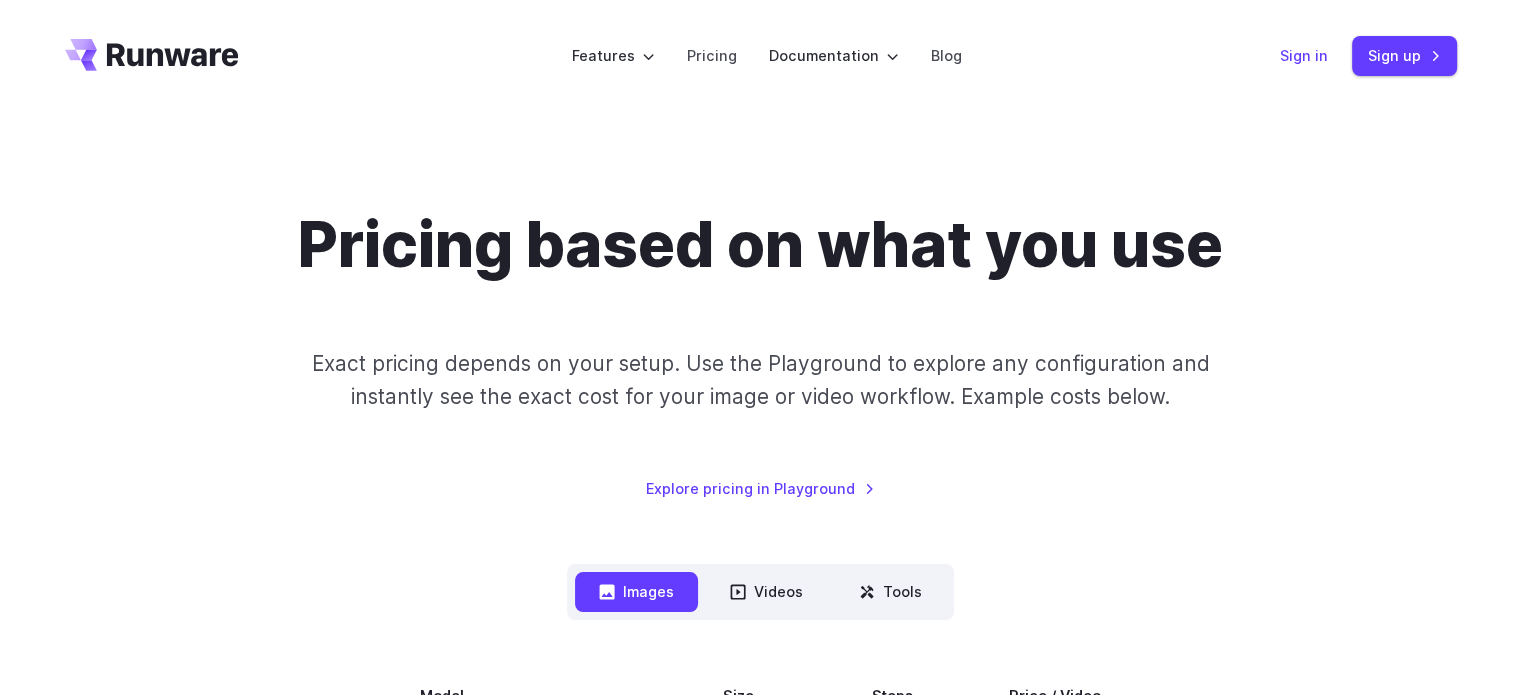 click on "Sign in" at bounding box center [1304, 55] 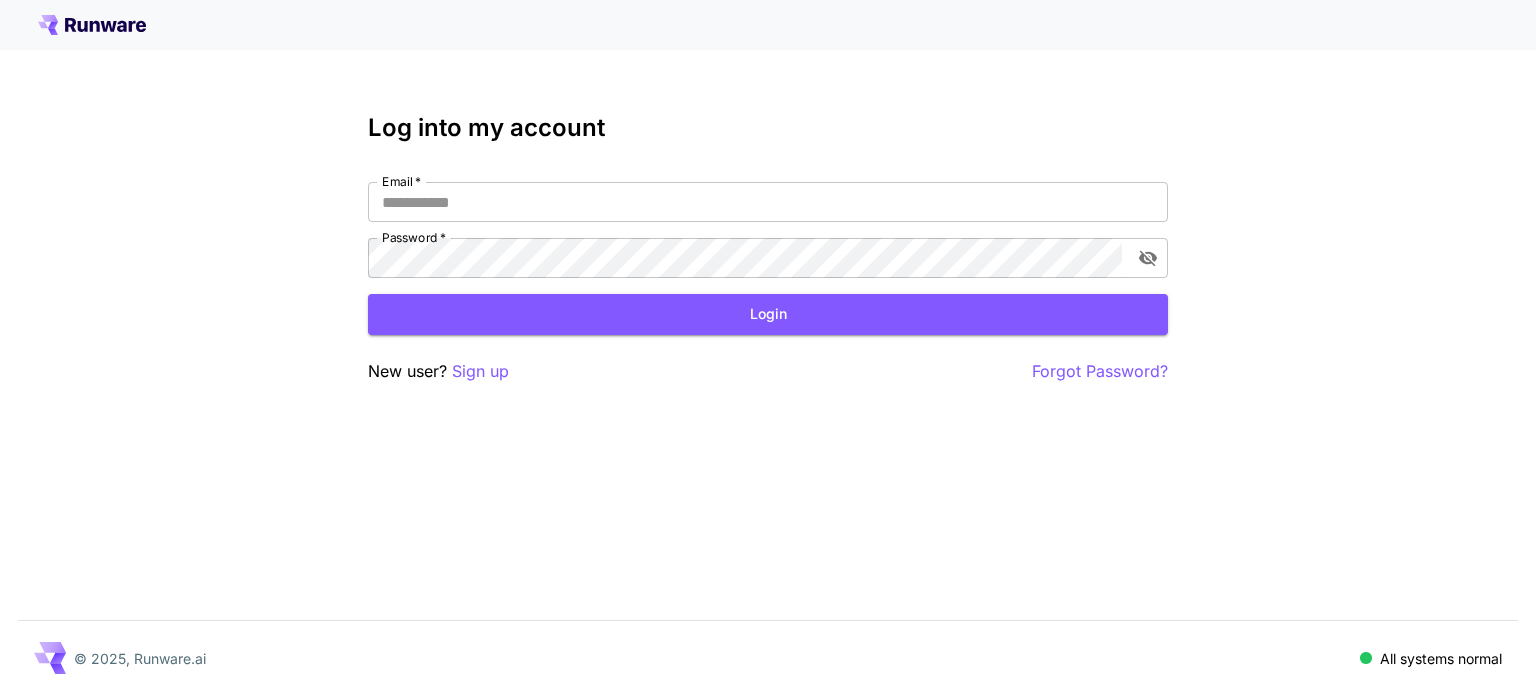 scroll, scrollTop: 0, scrollLeft: 0, axis: both 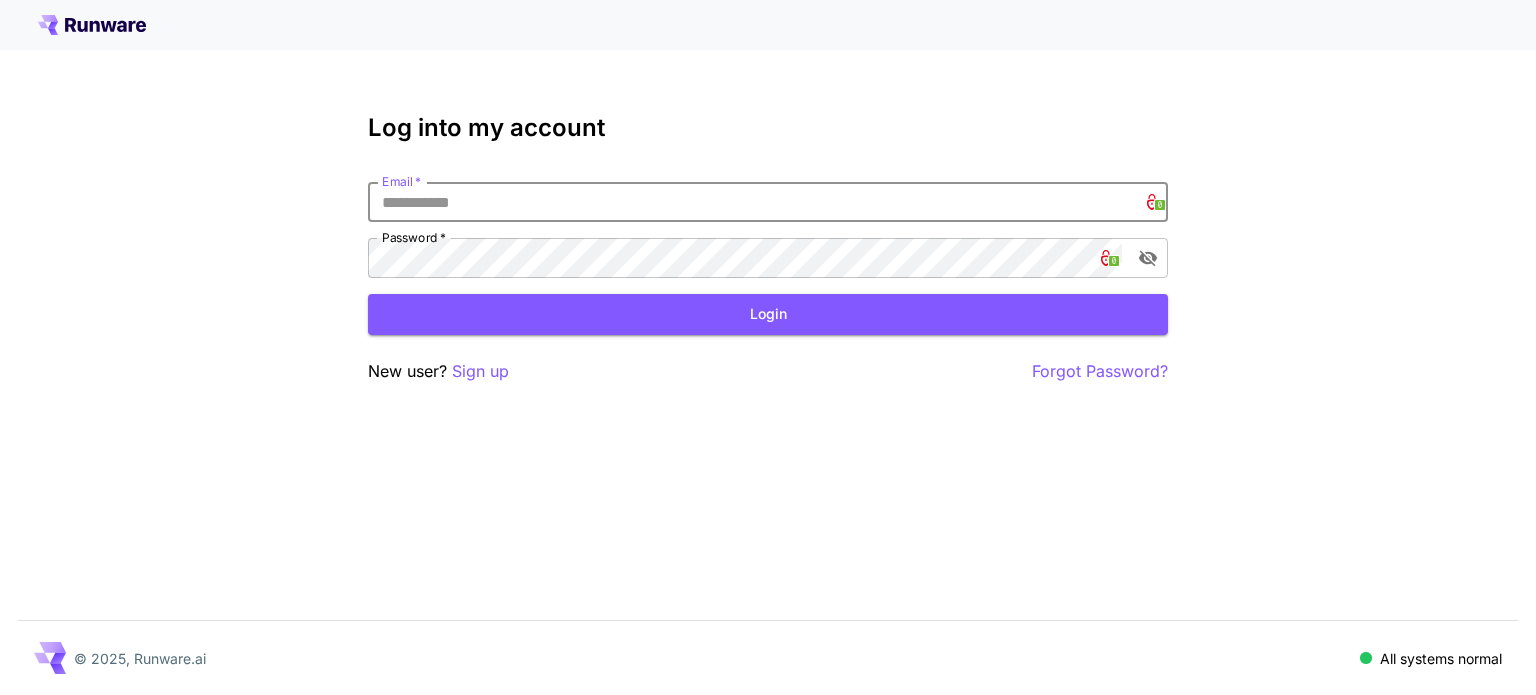 click on "Email   *" at bounding box center [768, 202] 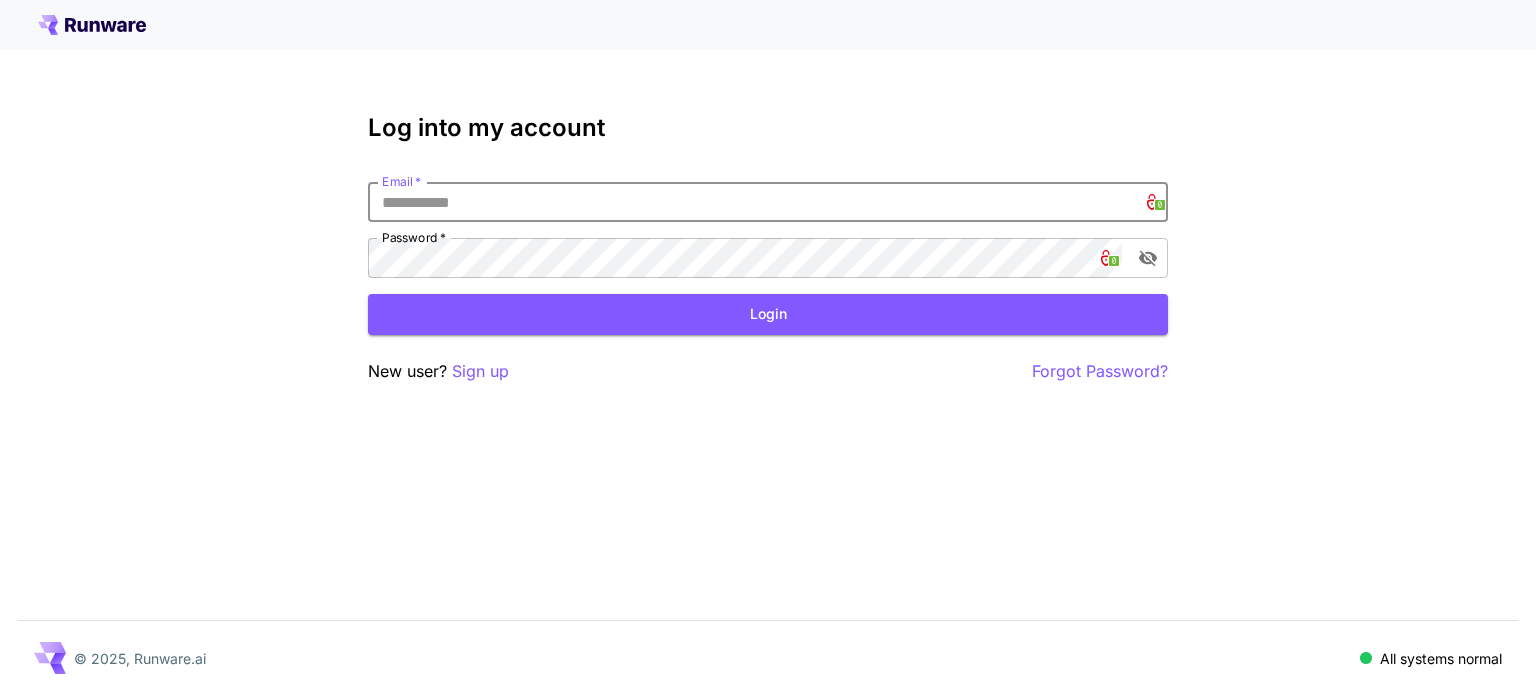 type on "**********" 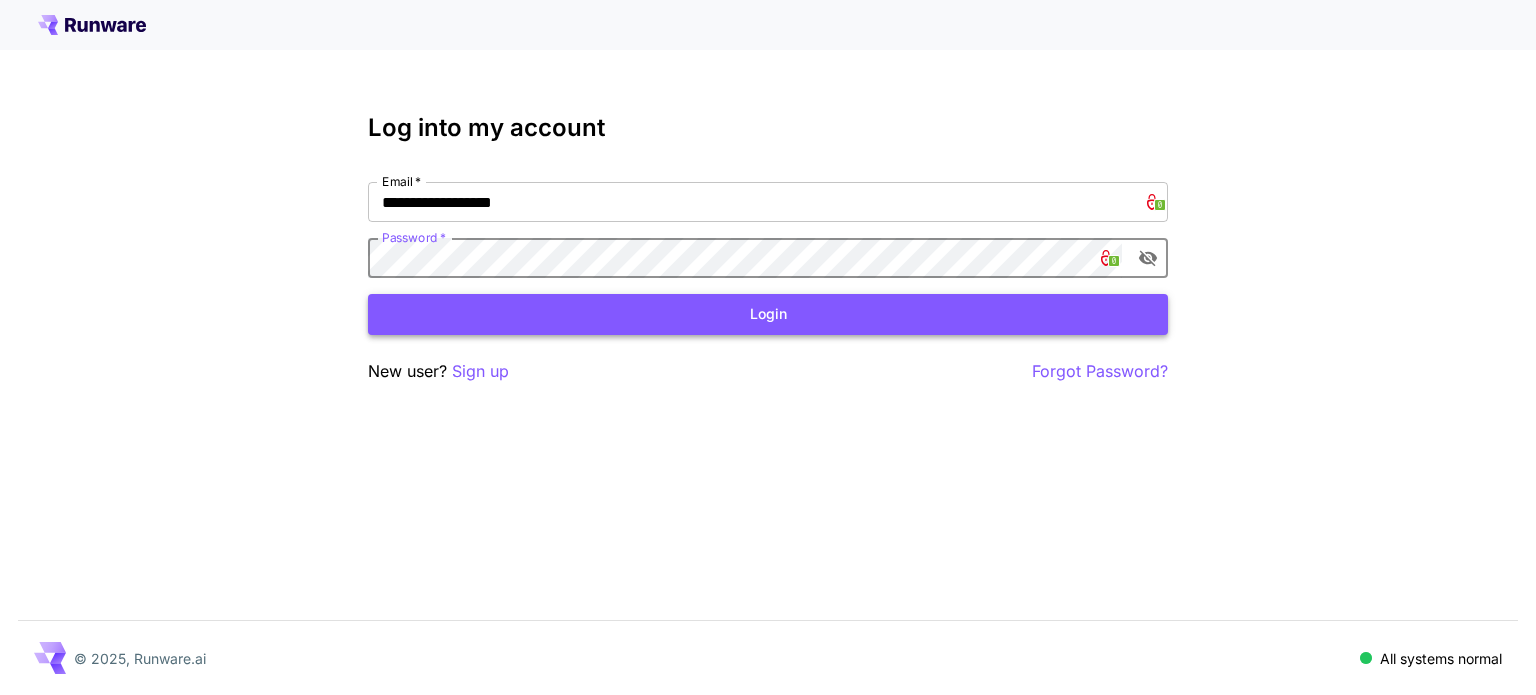 click on "Login" at bounding box center [768, 314] 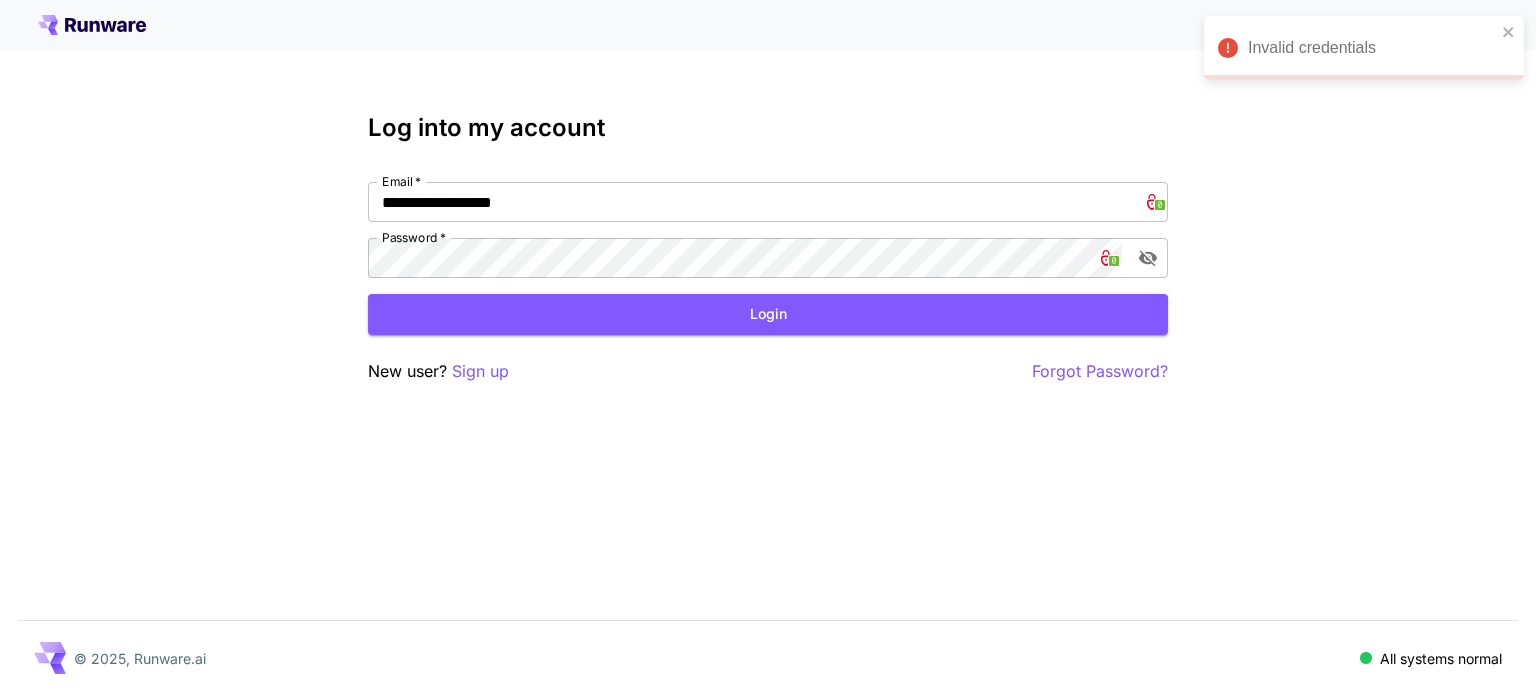 click on "**********" at bounding box center (768, 347) 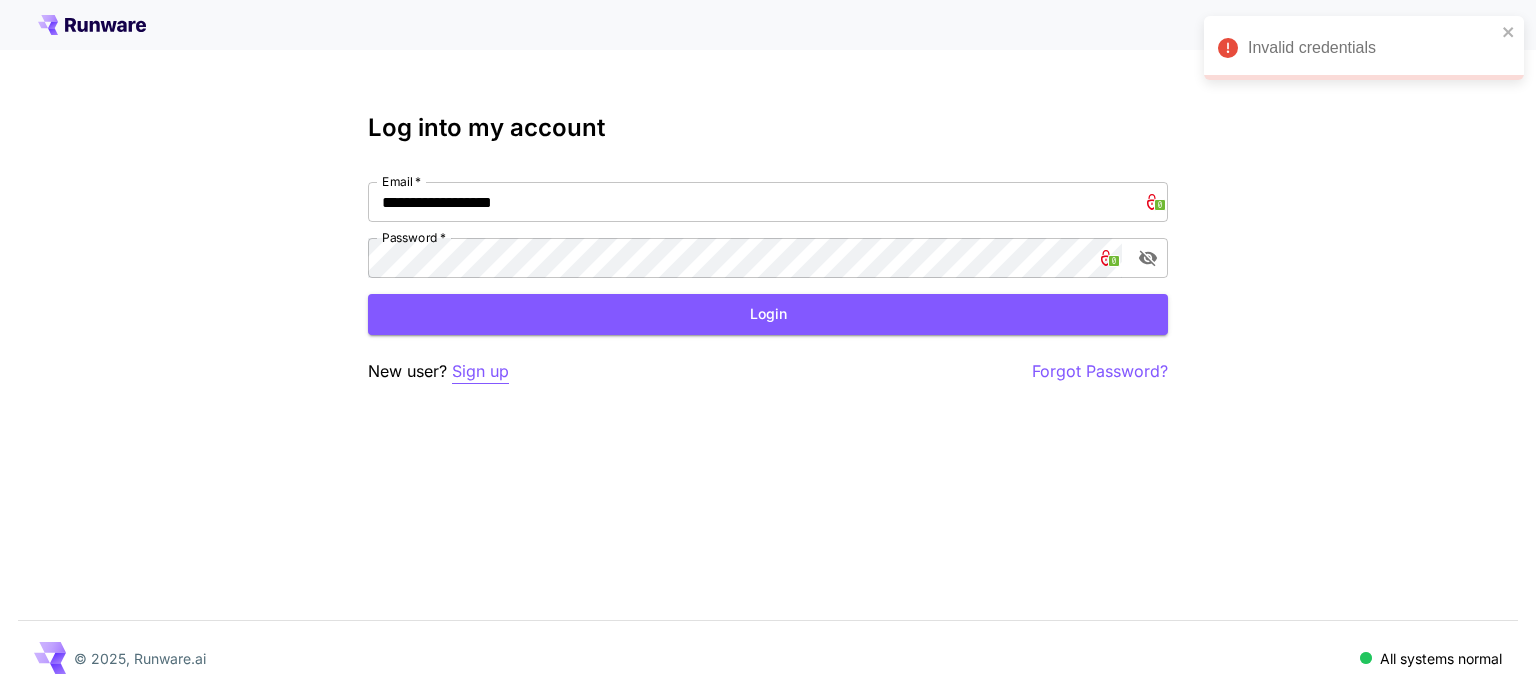 click on "Sign up" at bounding box center [480, 371] 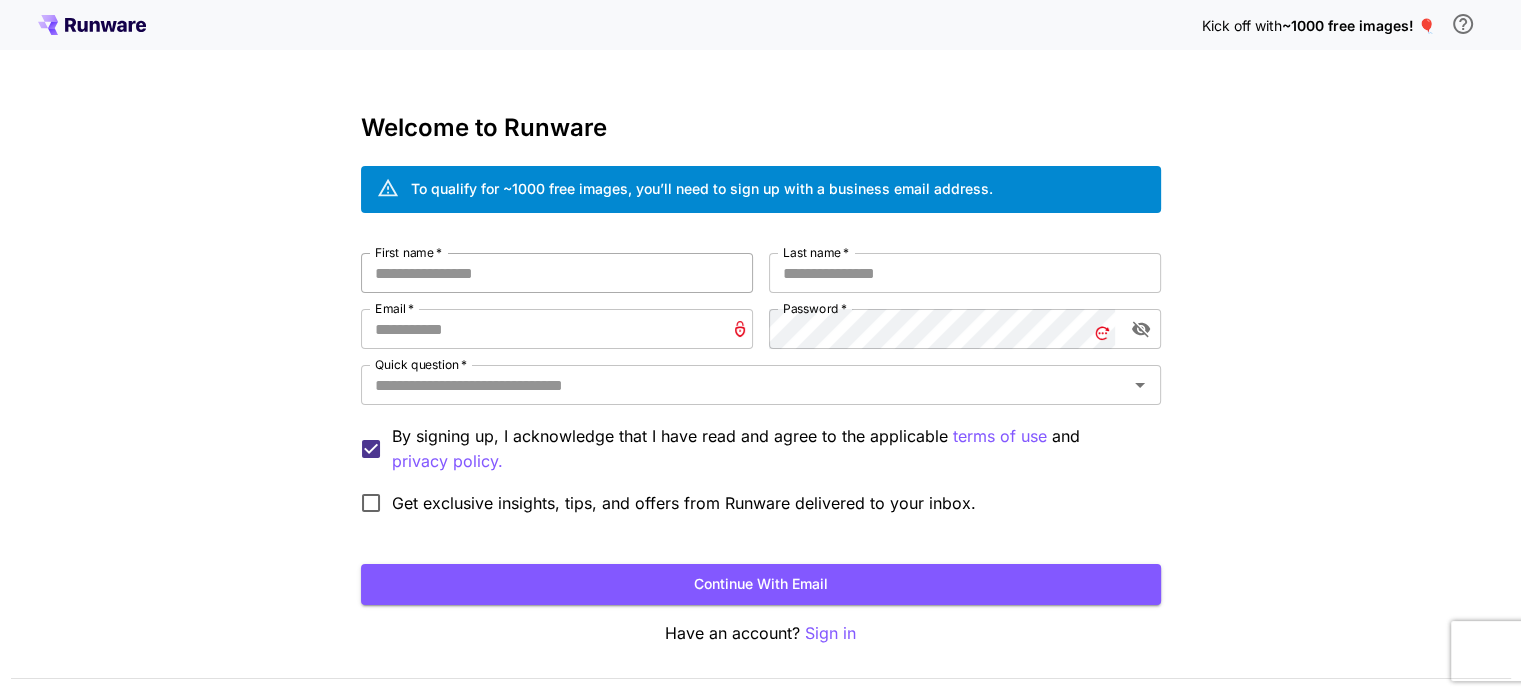 click on "First name   *" at bounding box center [557, 273] 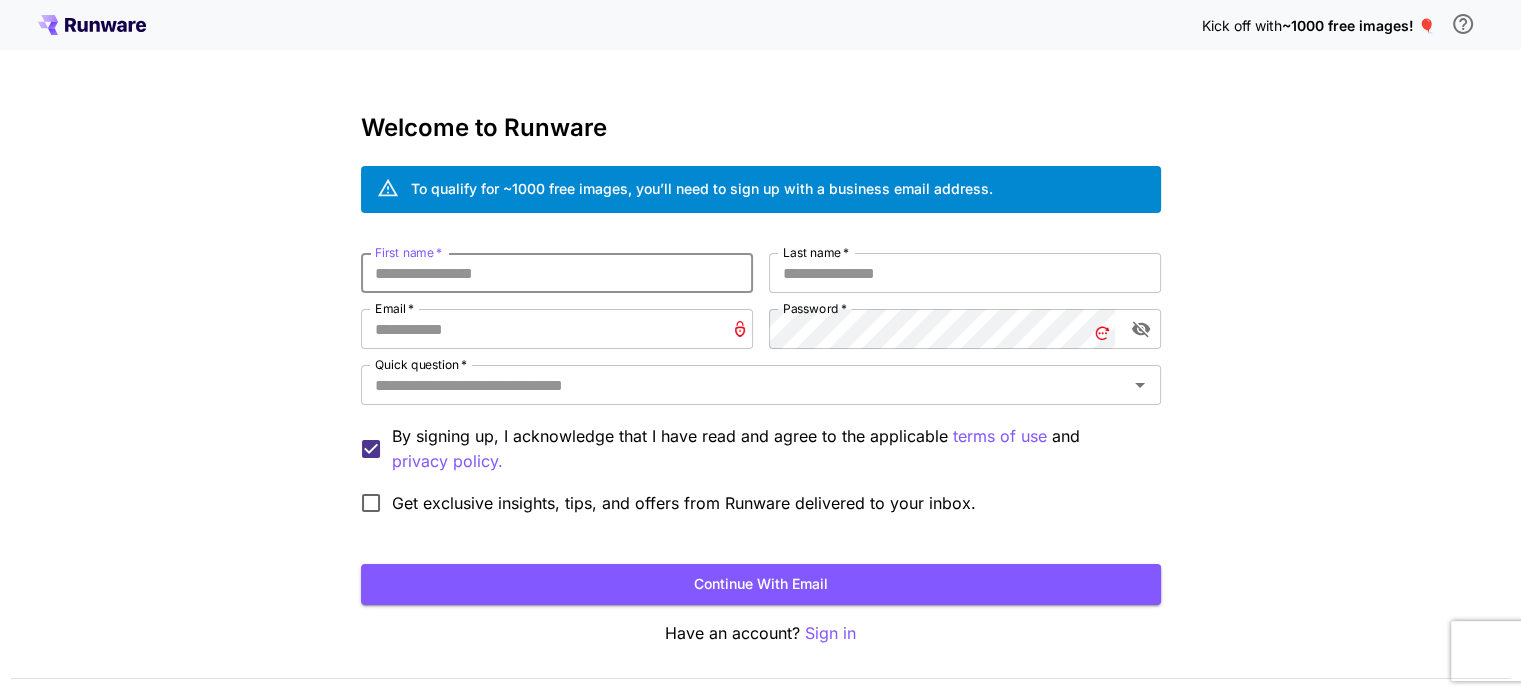 click on "First name   *" at bounding box center (557, 273) 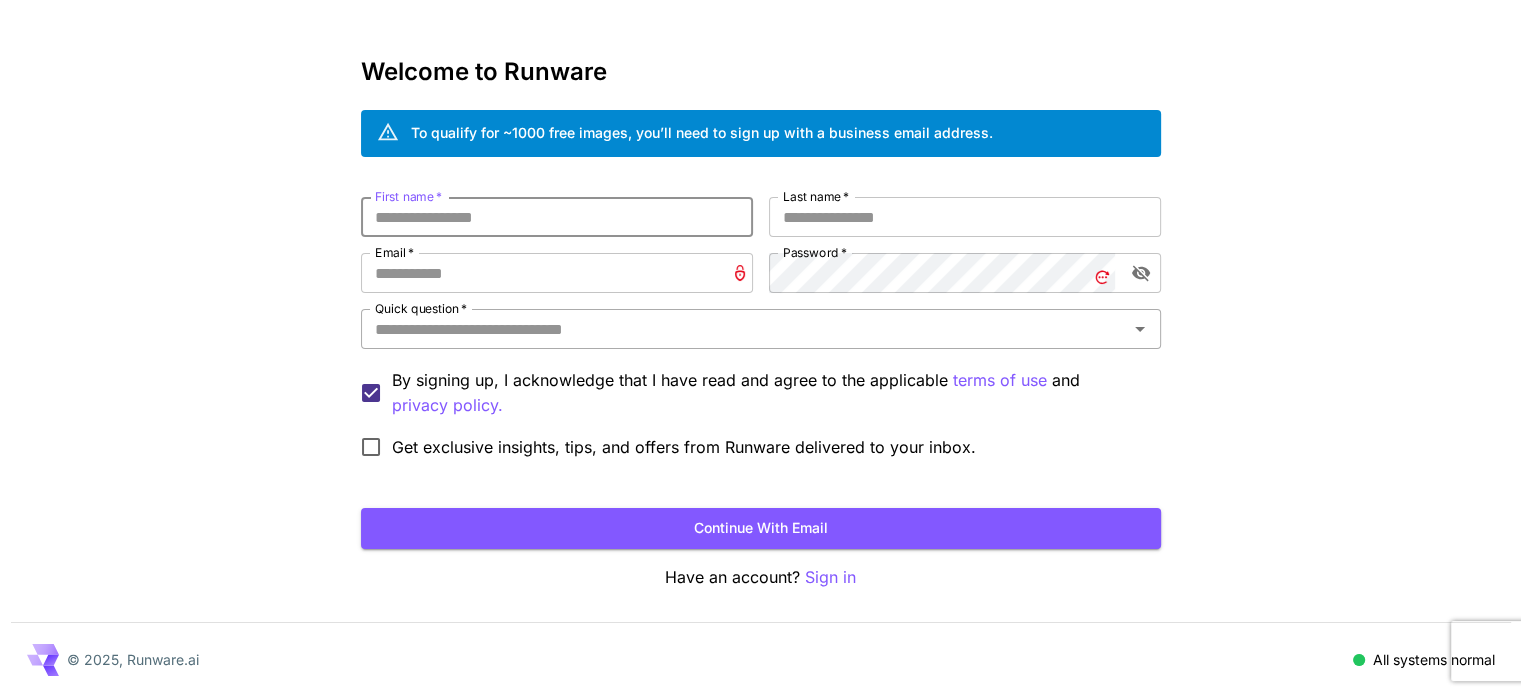 scroll, scrollTop: 0, scrollLeft: 0, axis: both 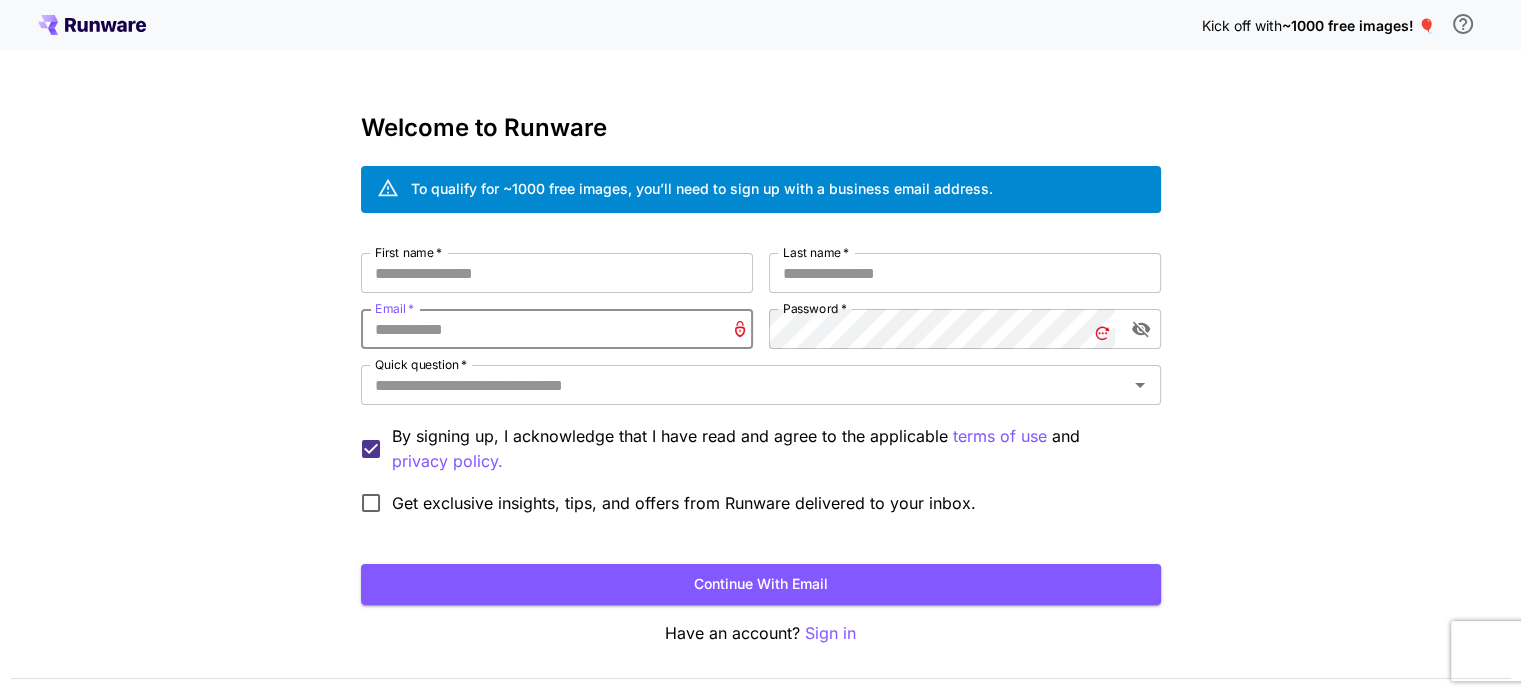 click on "Email   *" at bounding box center [557, 329] 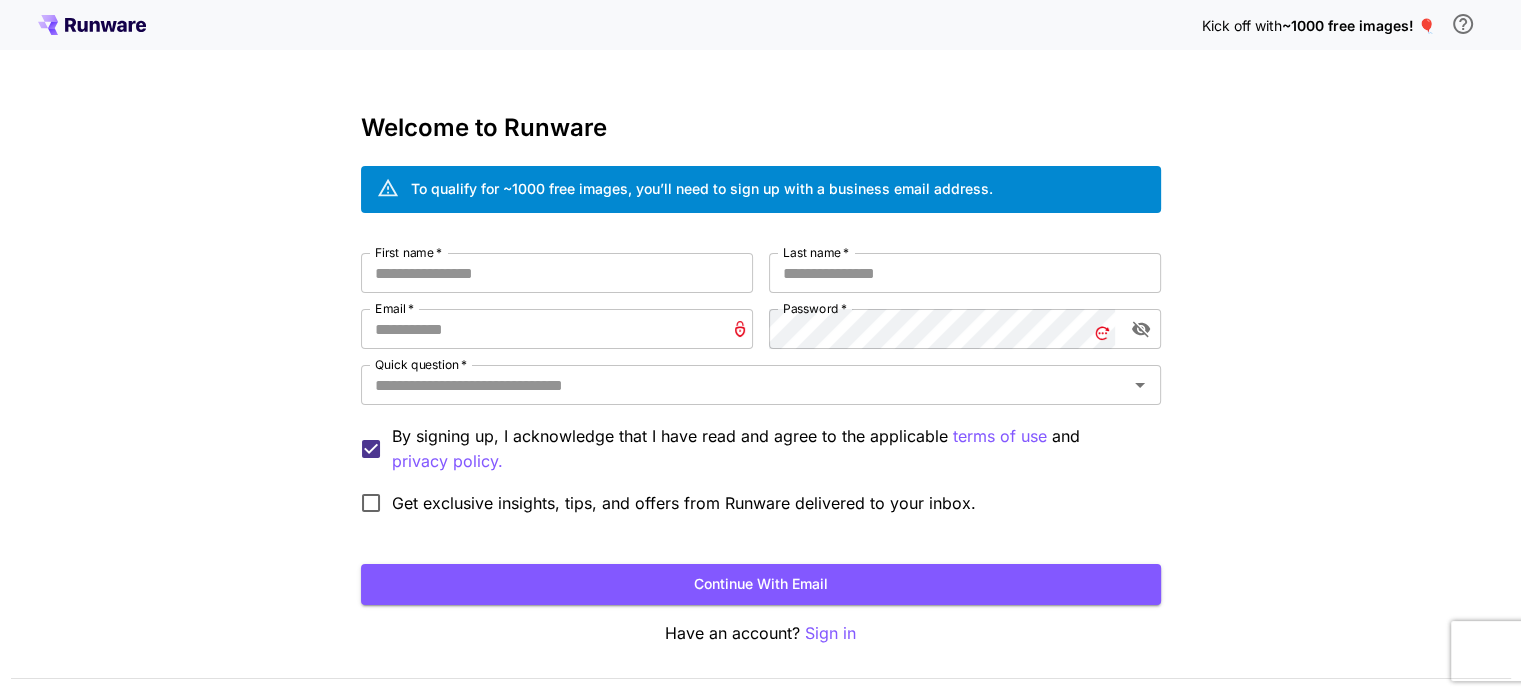 type on "**********" 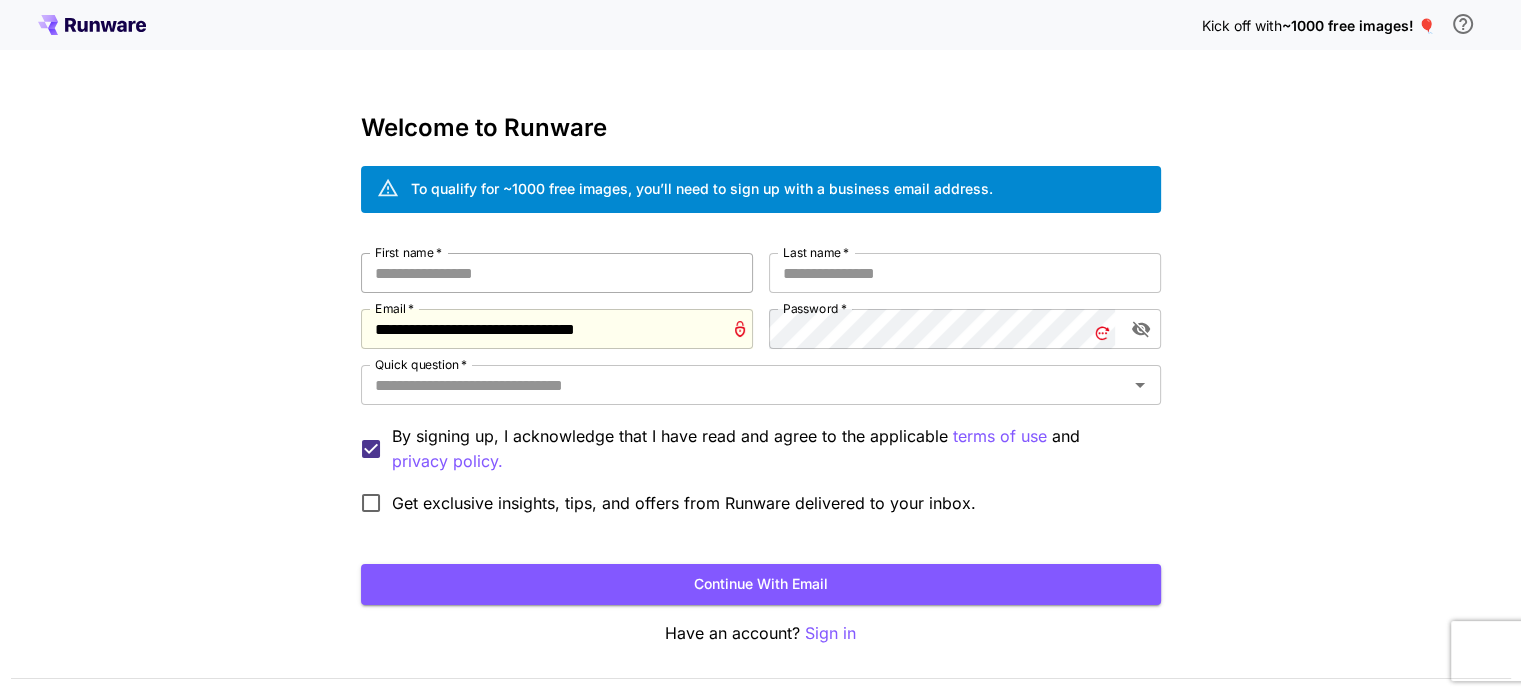 click on "First name   *" at bounding box center [557, 273] 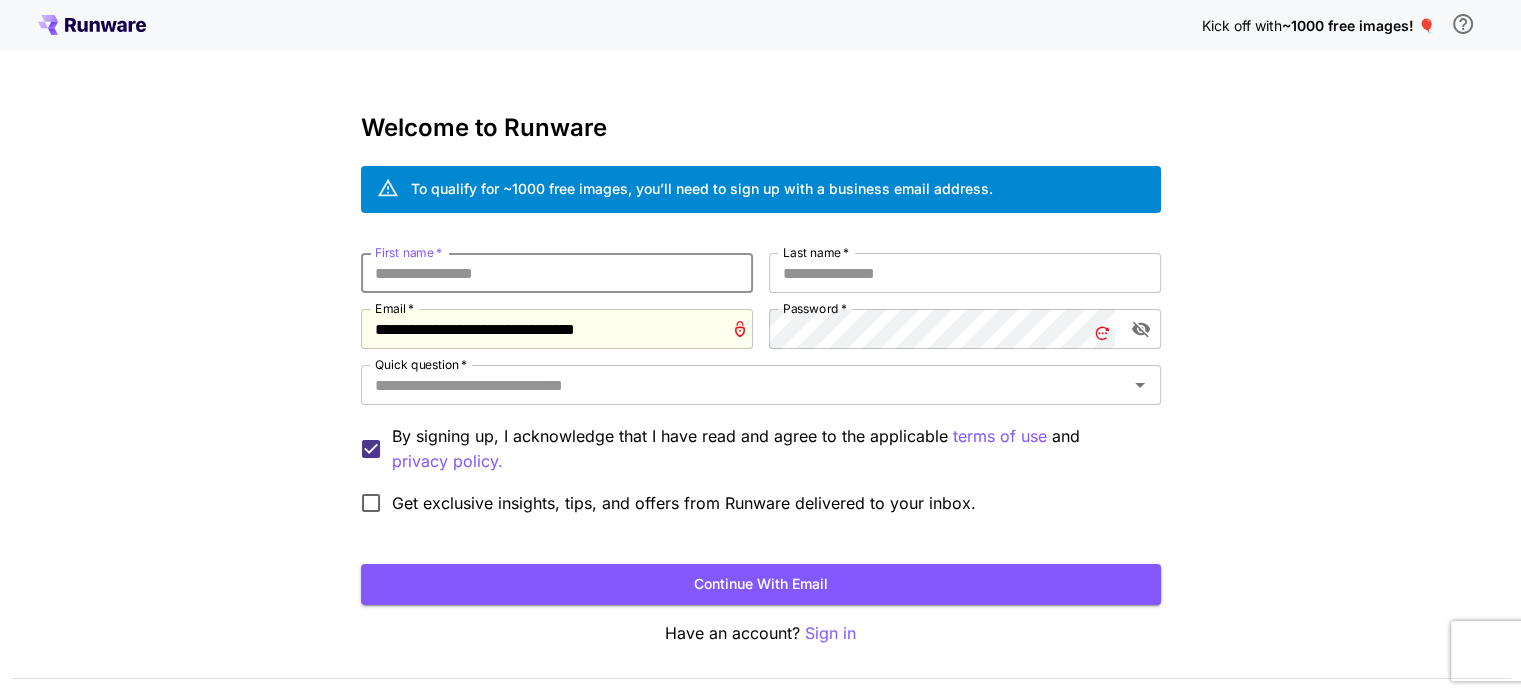 click on "First name   *" at bounding box center [557, 273] 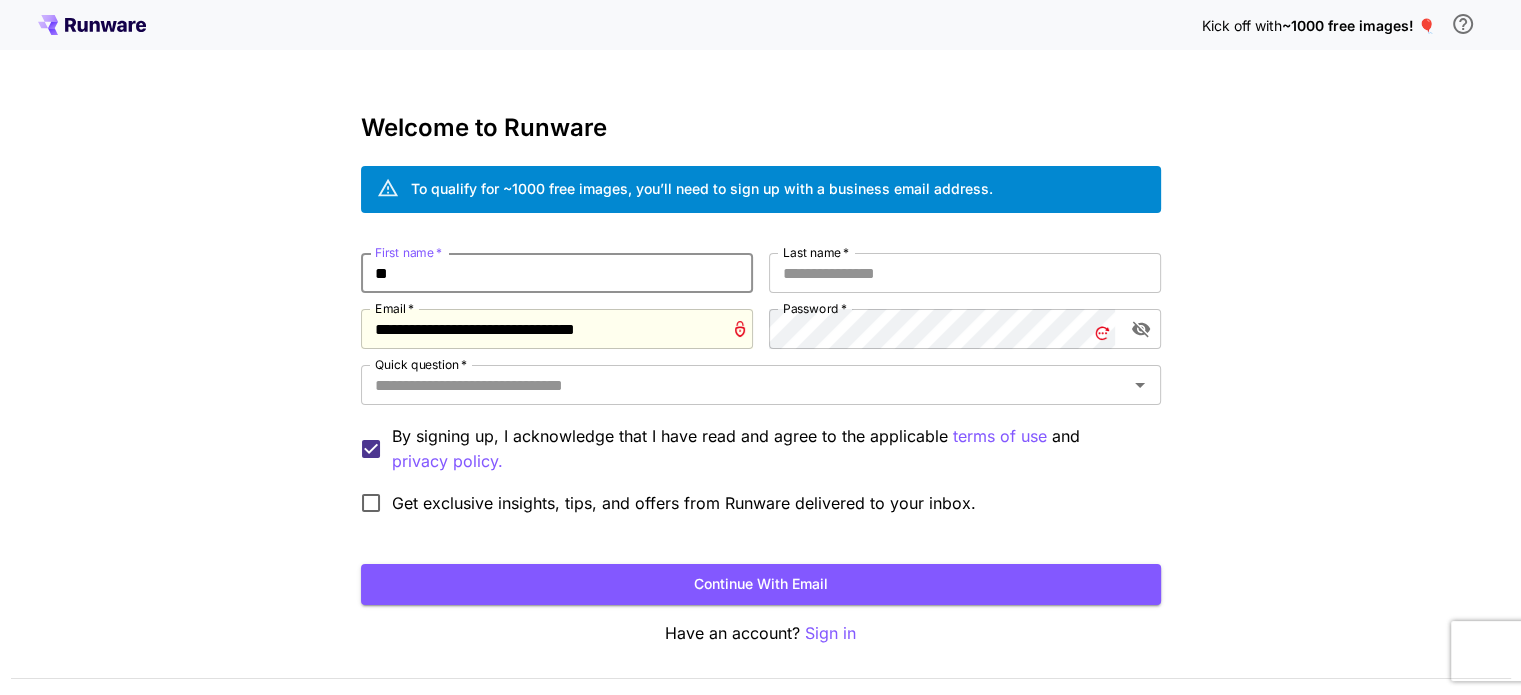 type on "*" 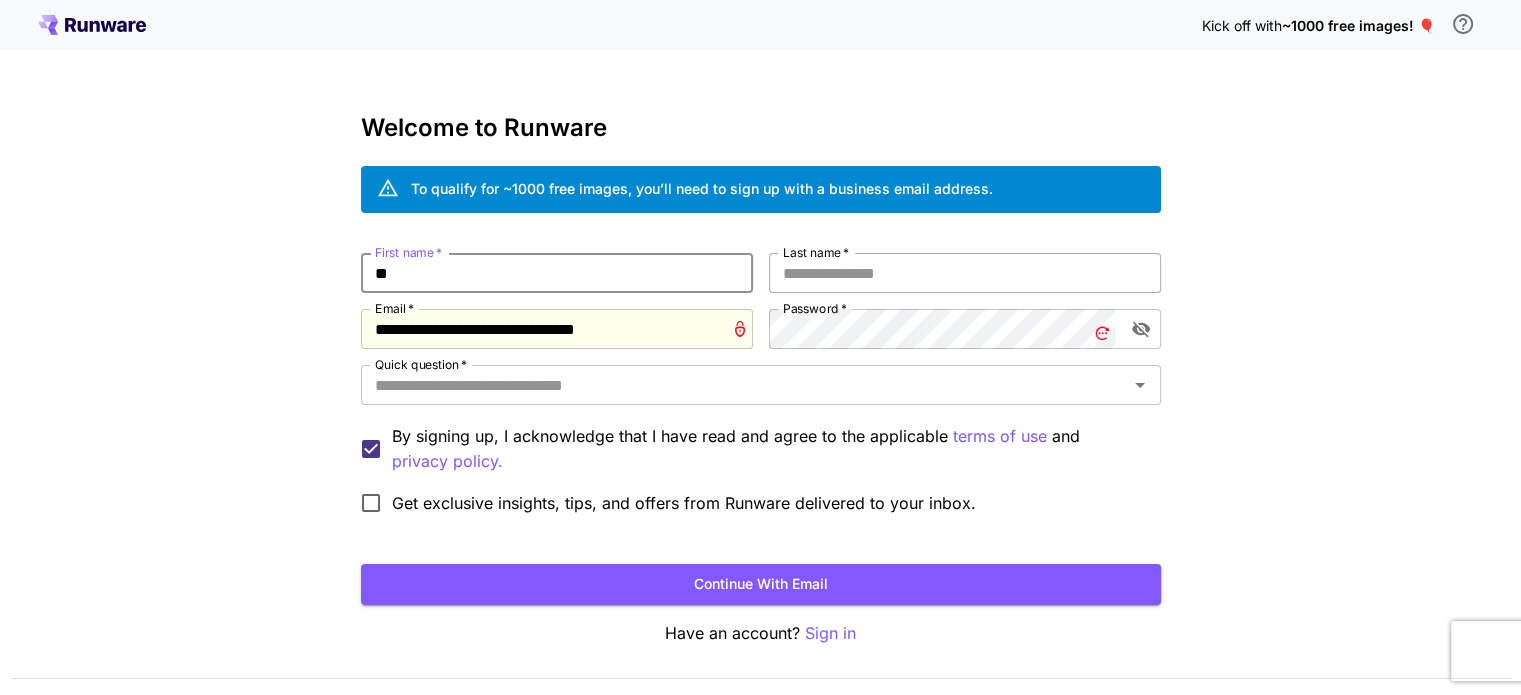 type on "**" 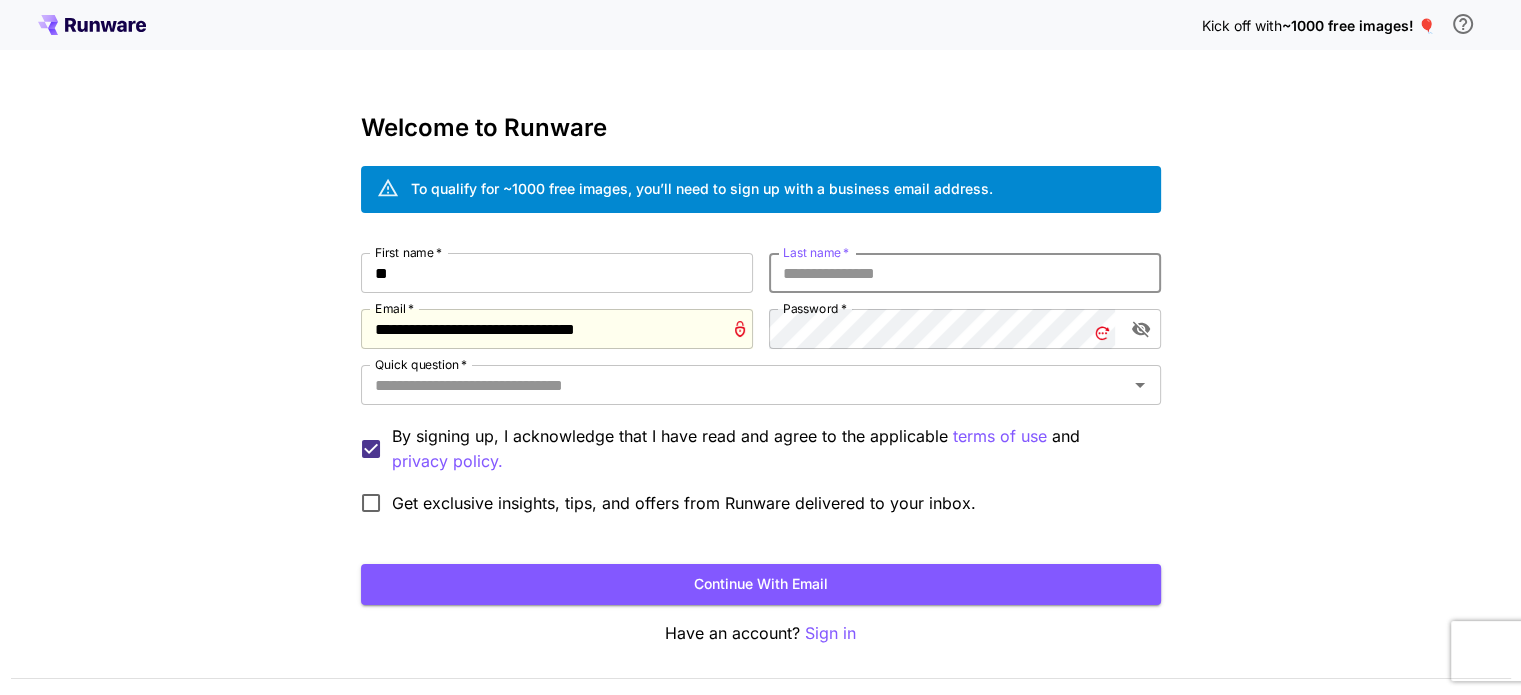 click on "Last name   *" at bounding box center [965, 273] 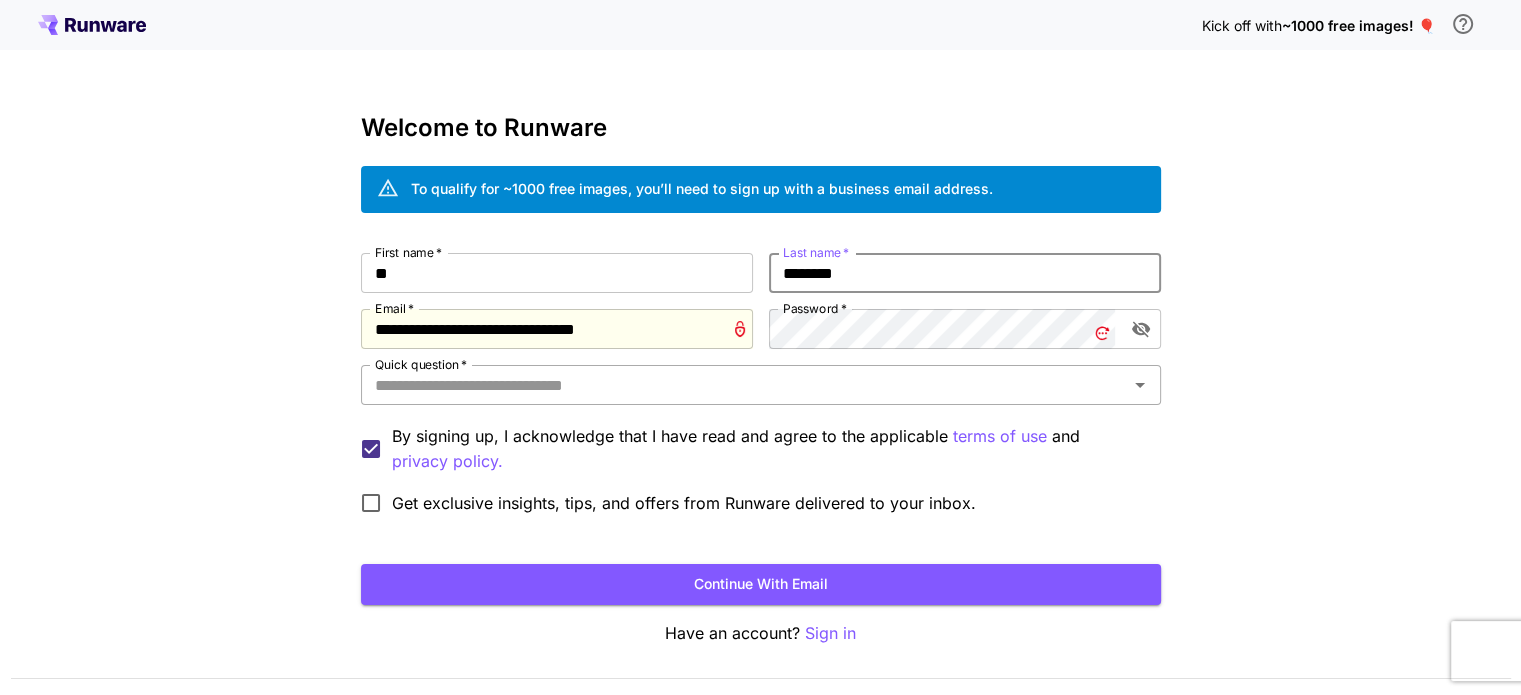 type on "********" 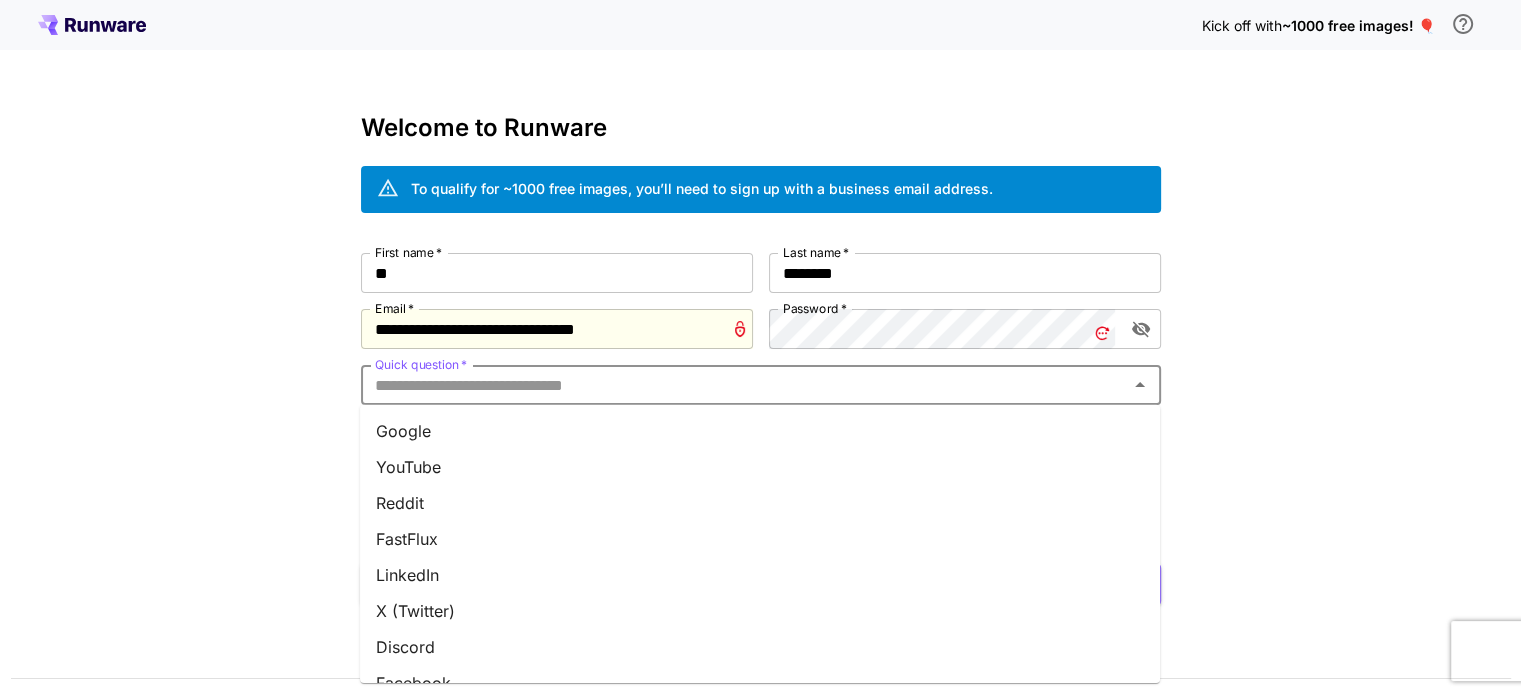 click on "Quick question   *" at bounding box center (744, 385) 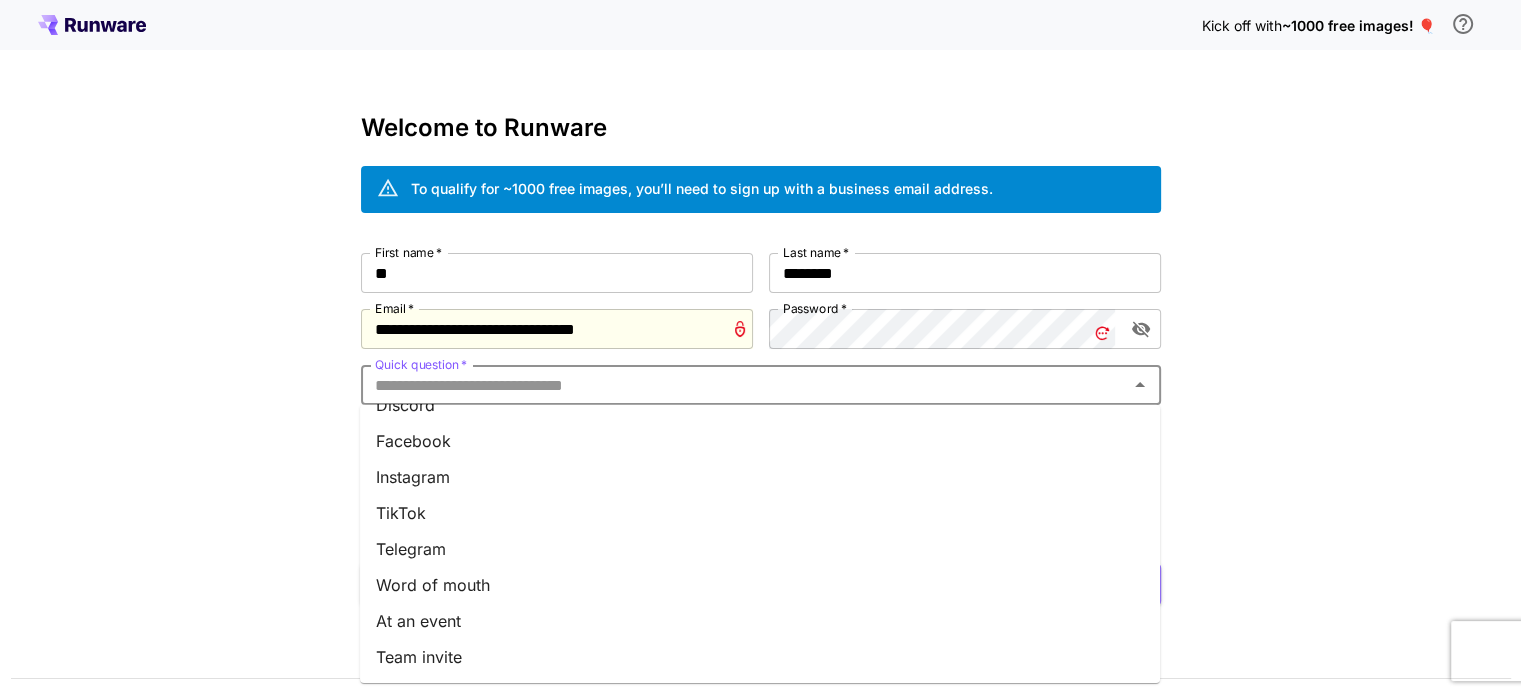 scroll, scrollTop: 277, scrollLeft: 0, axis: vertical 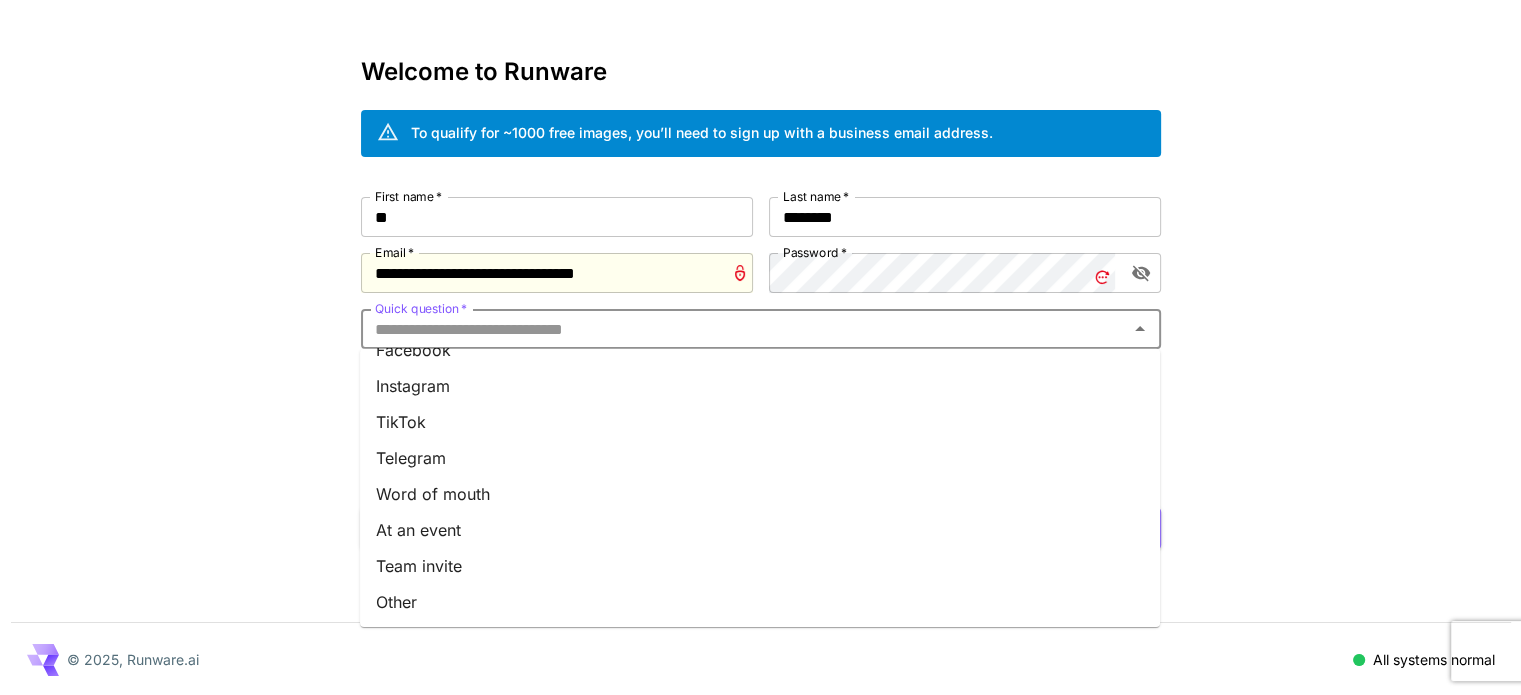 click on "Other" at bounding box center (760, 602) 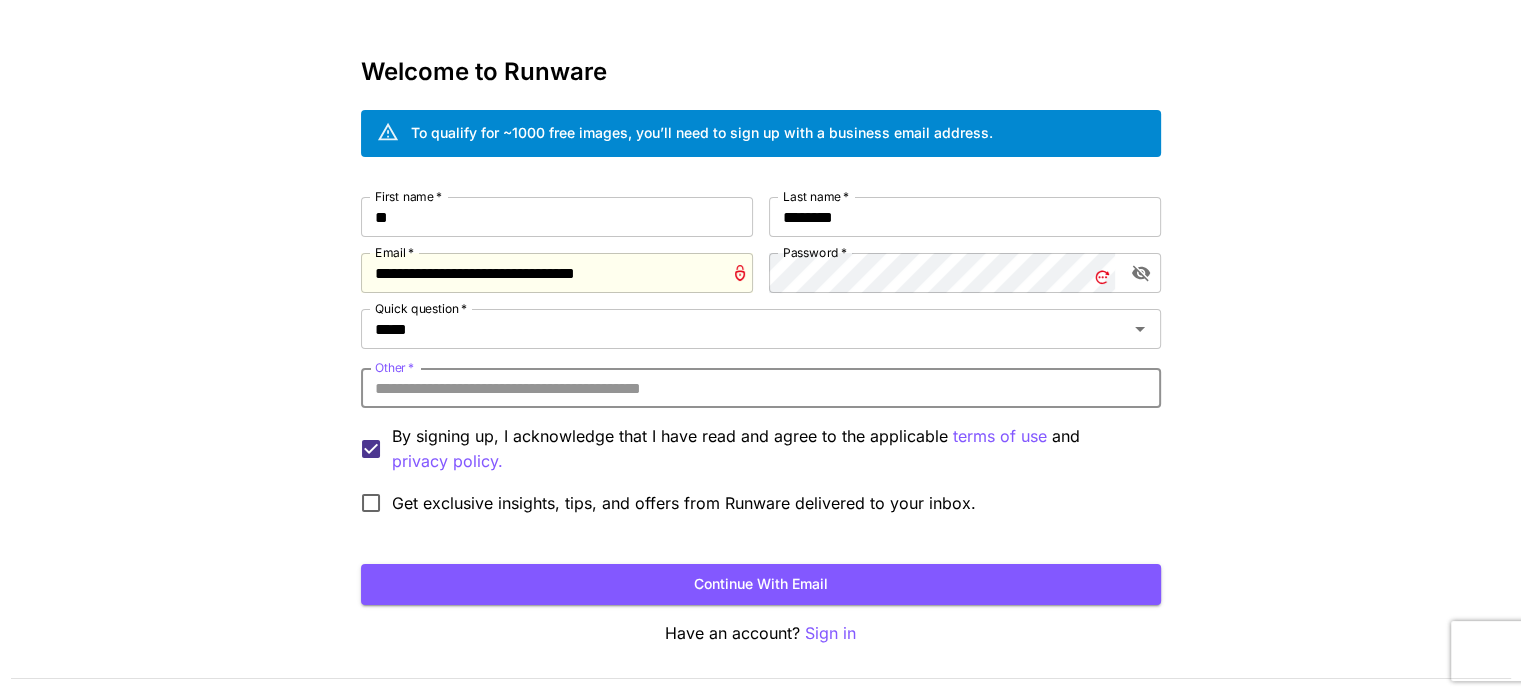 click on "Other   *" at bounding box center (761, 388) 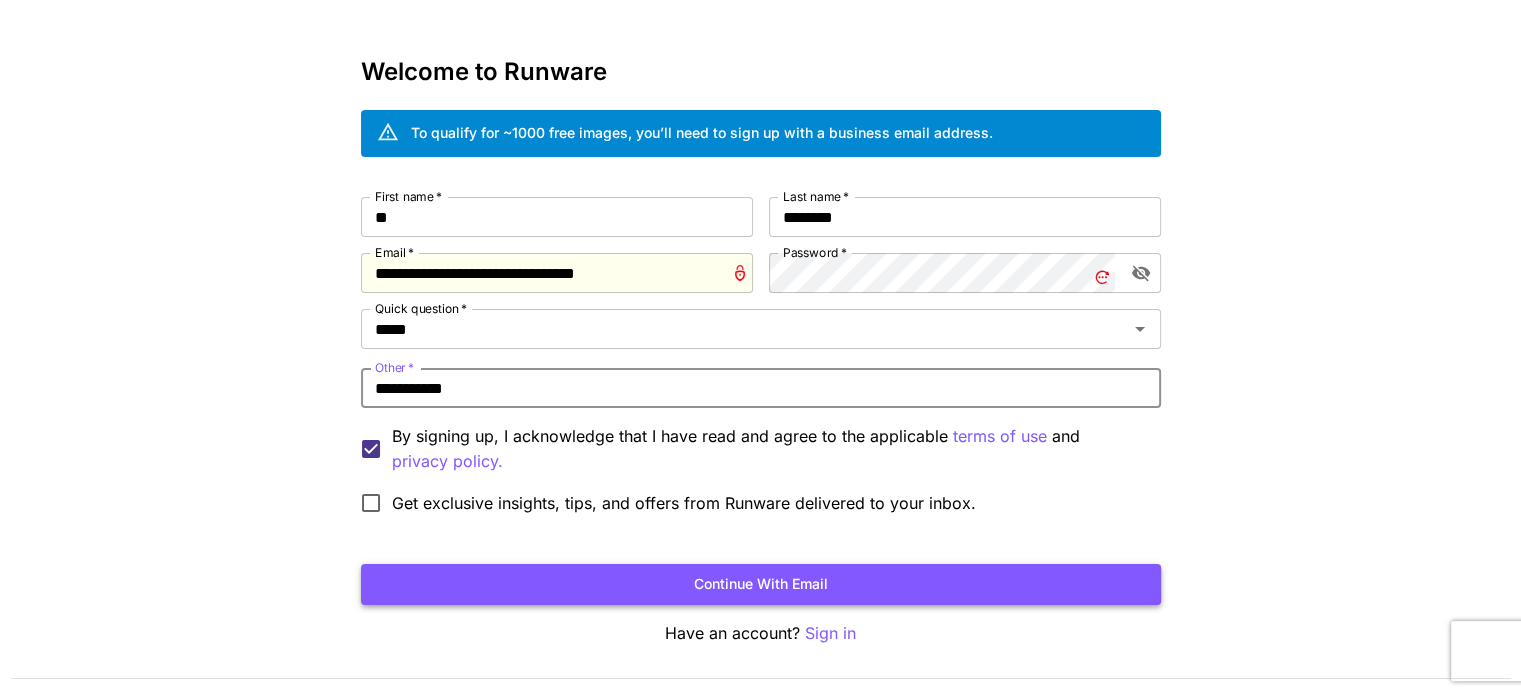 type on "**********" 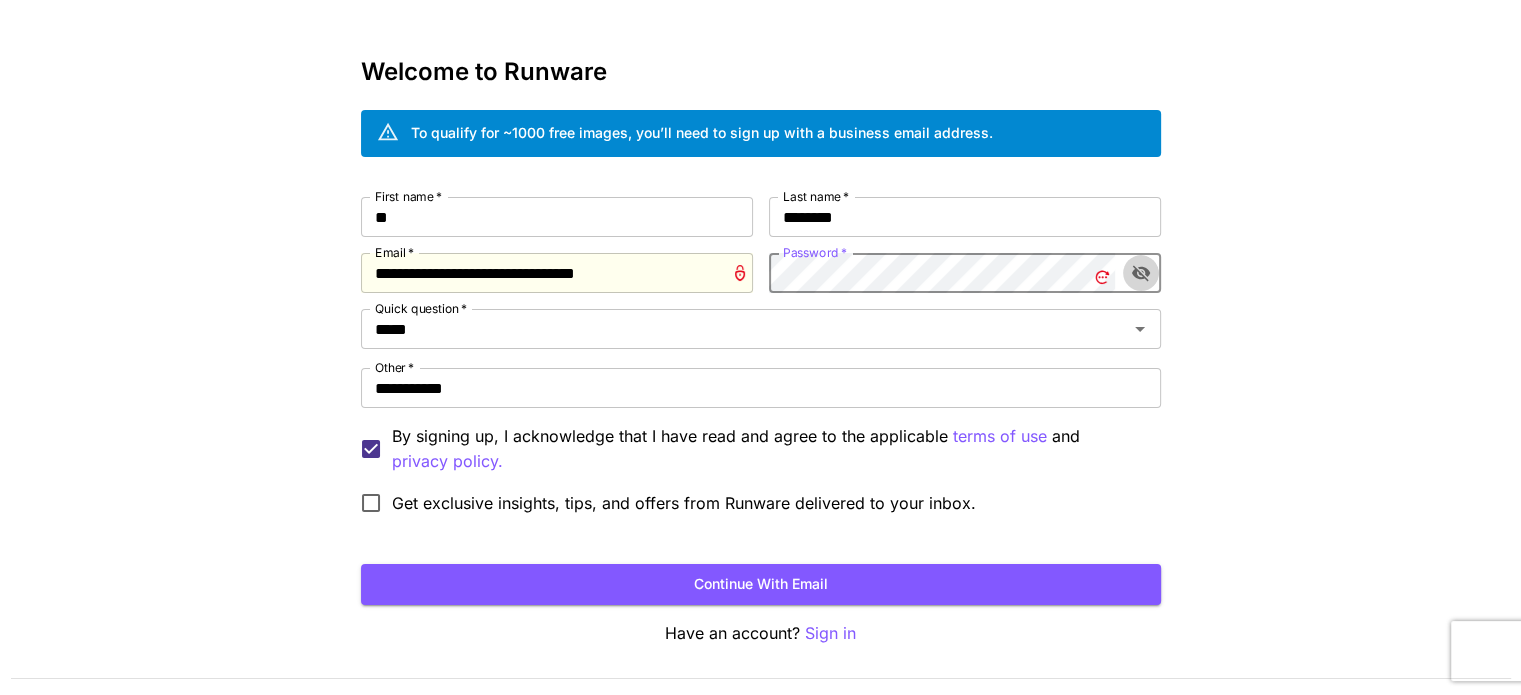 click 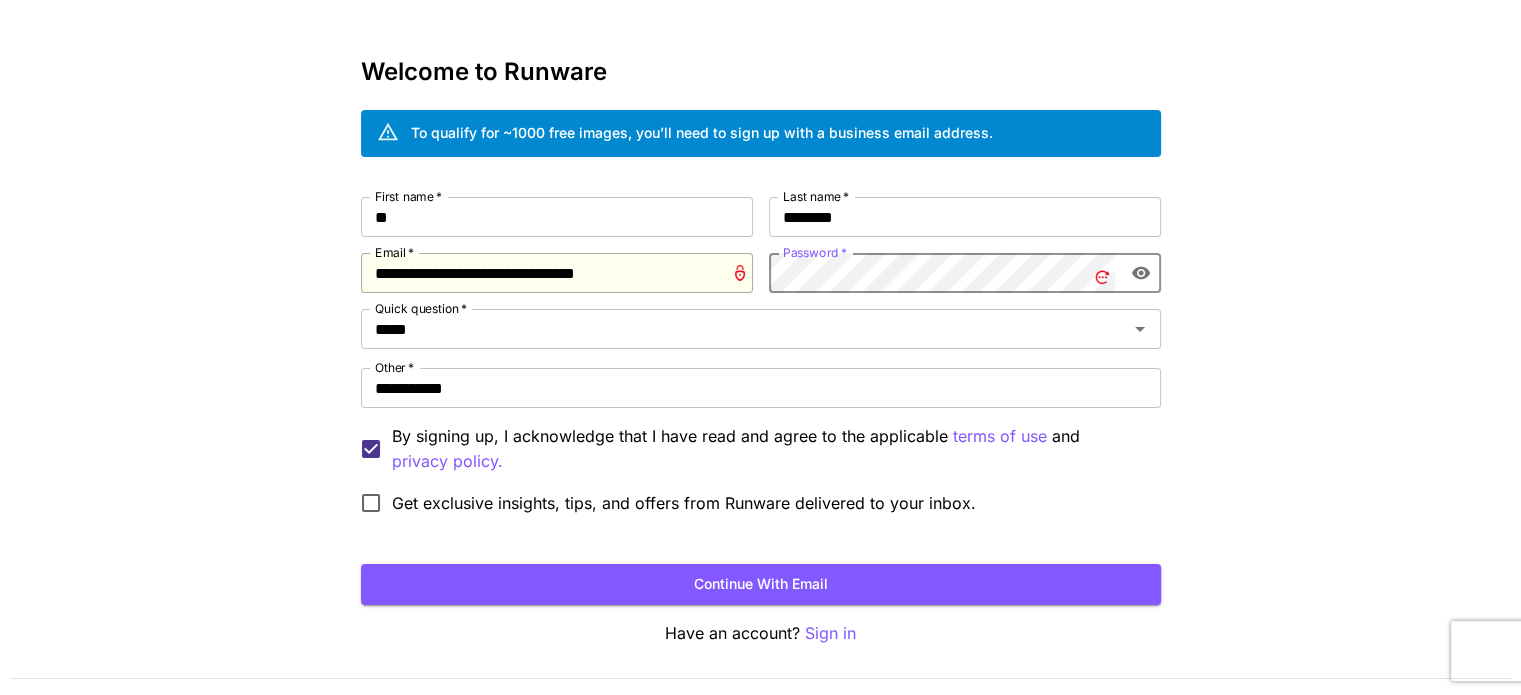 click on "**********" at bounding box center [761, 360] 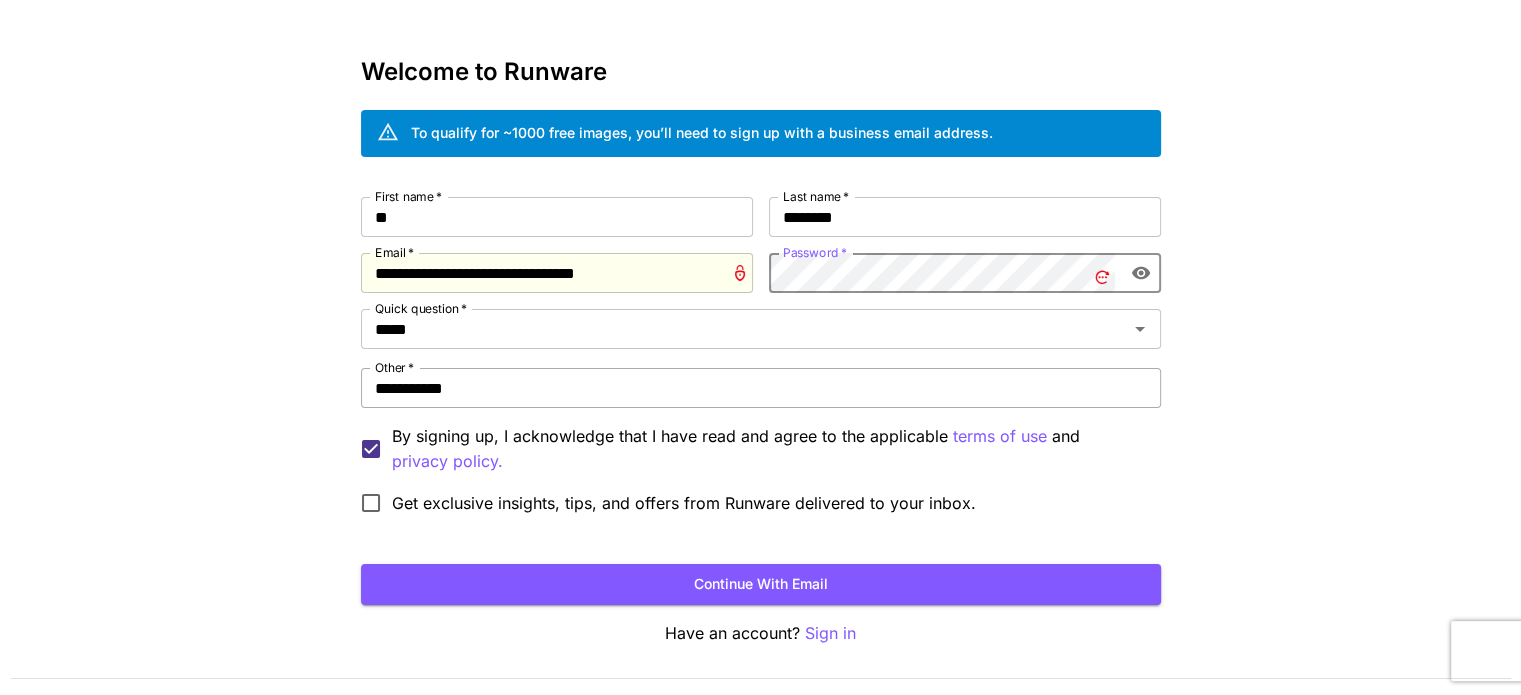 click on "**********" at bounding box center (761, 388) 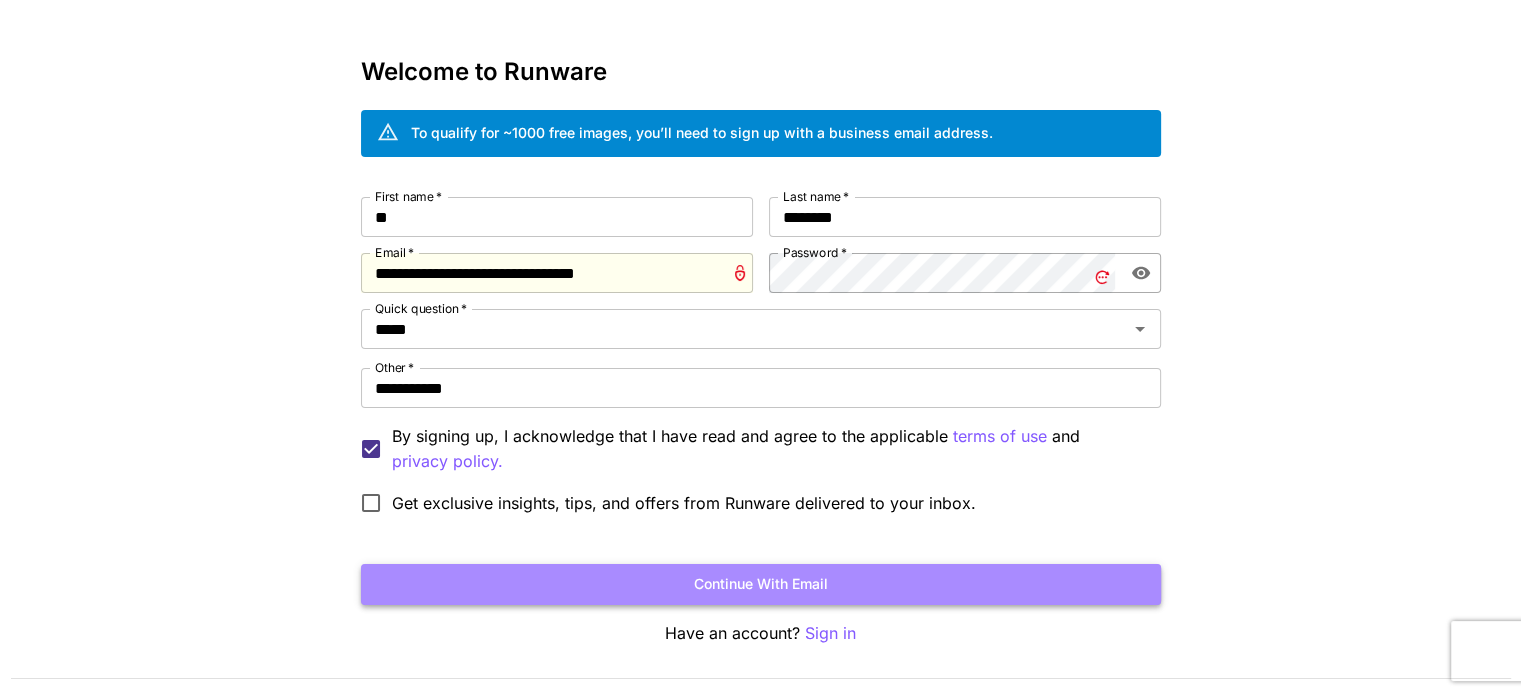 click on "Continue with email" at bounding box center (761, 584) 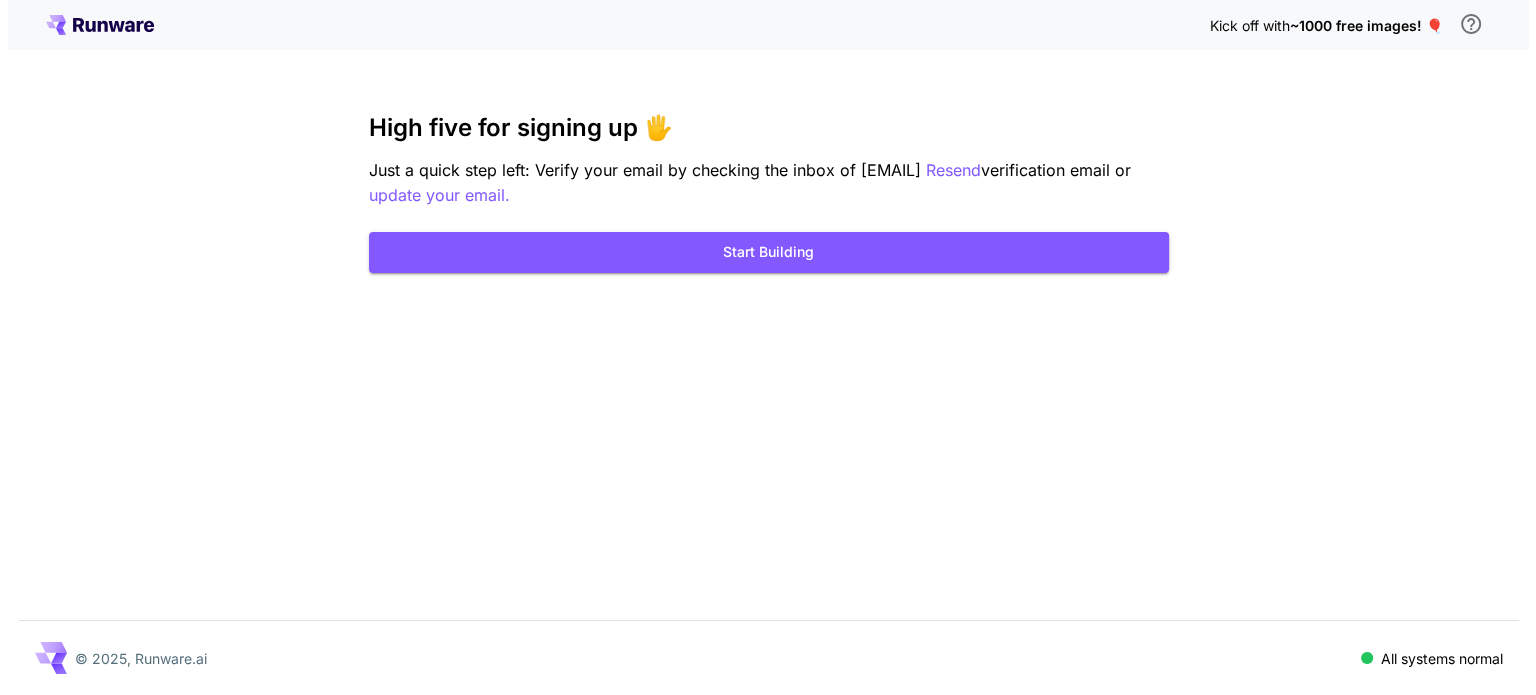 scroll, scrollTop: 0, scrollLeft: 0, axis: both 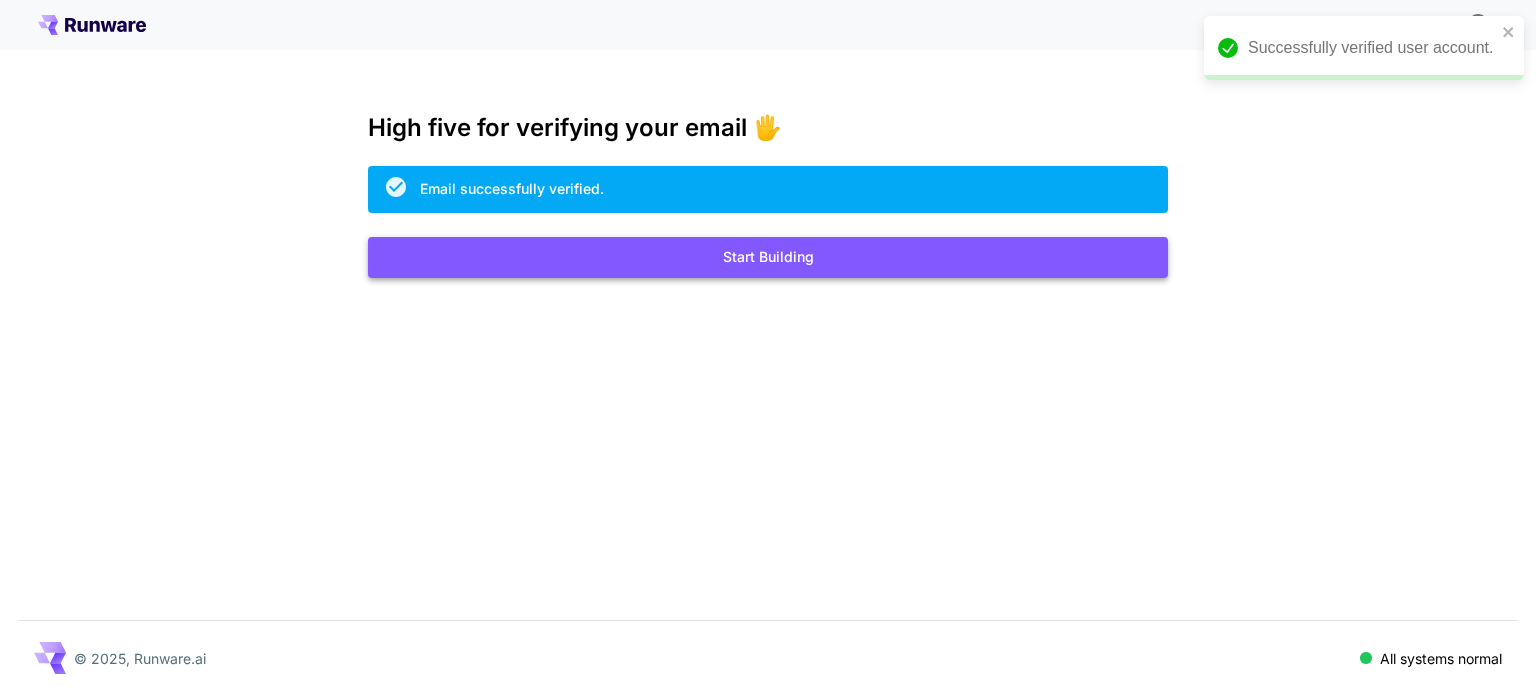 click on "Start Building" at bounding box center (768, 257) 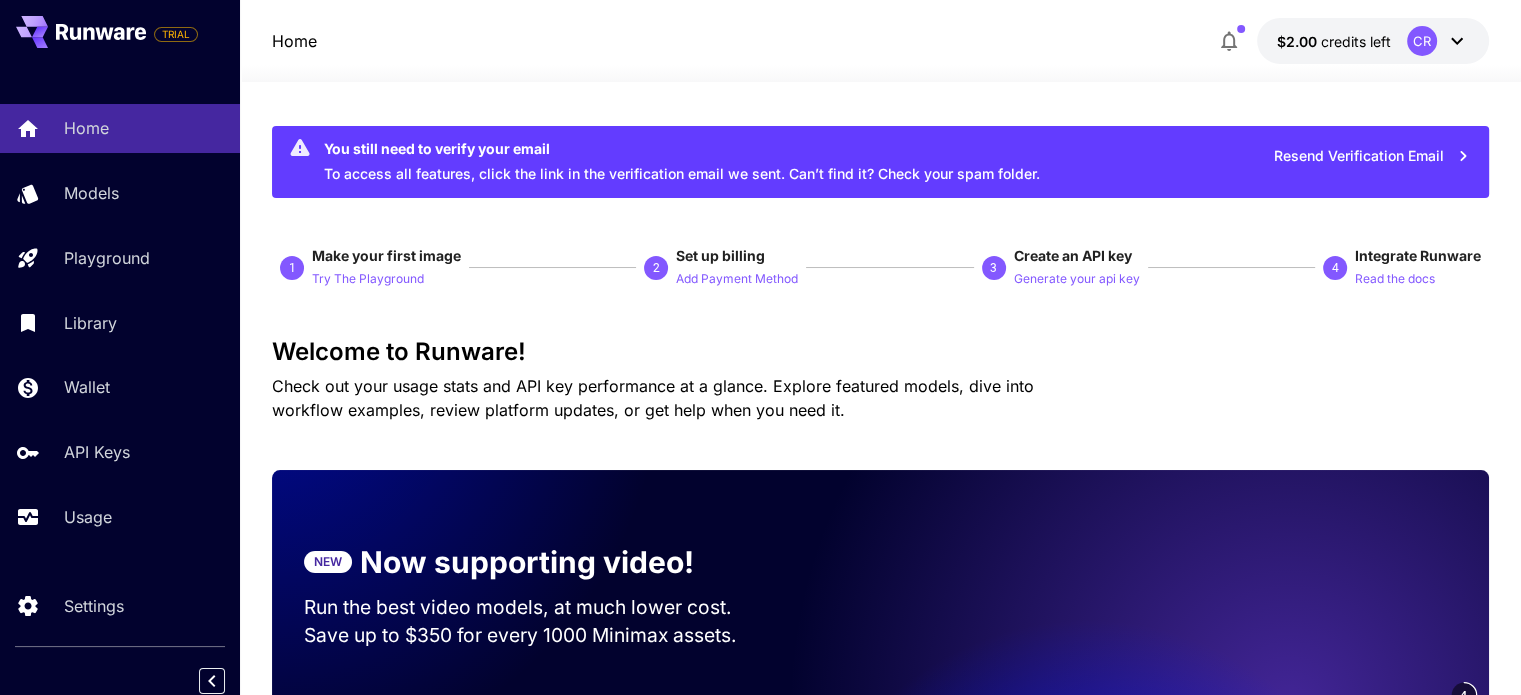 click on "Resend Verification Email" at bounding box center (1372, 156) 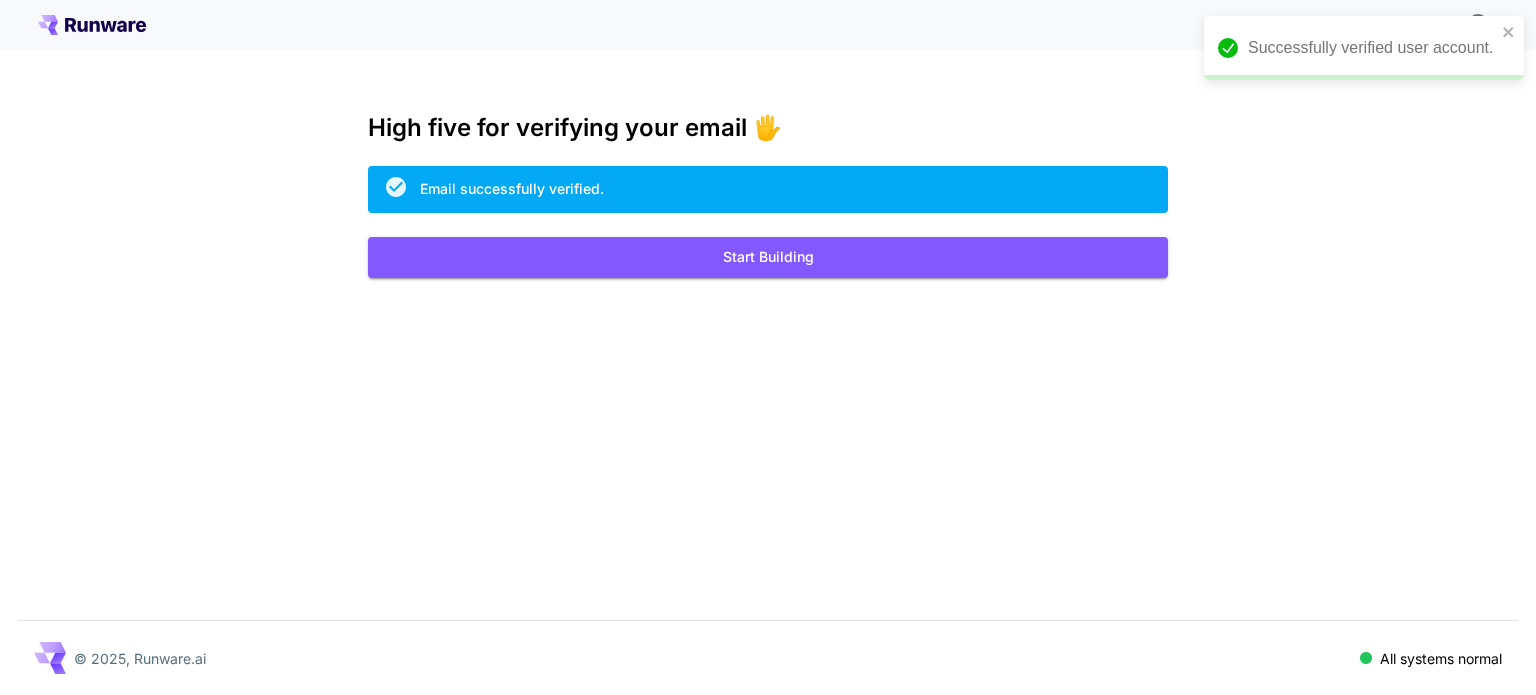 scroll, scrollTop: 0, scrollLeft: 0, axis: both 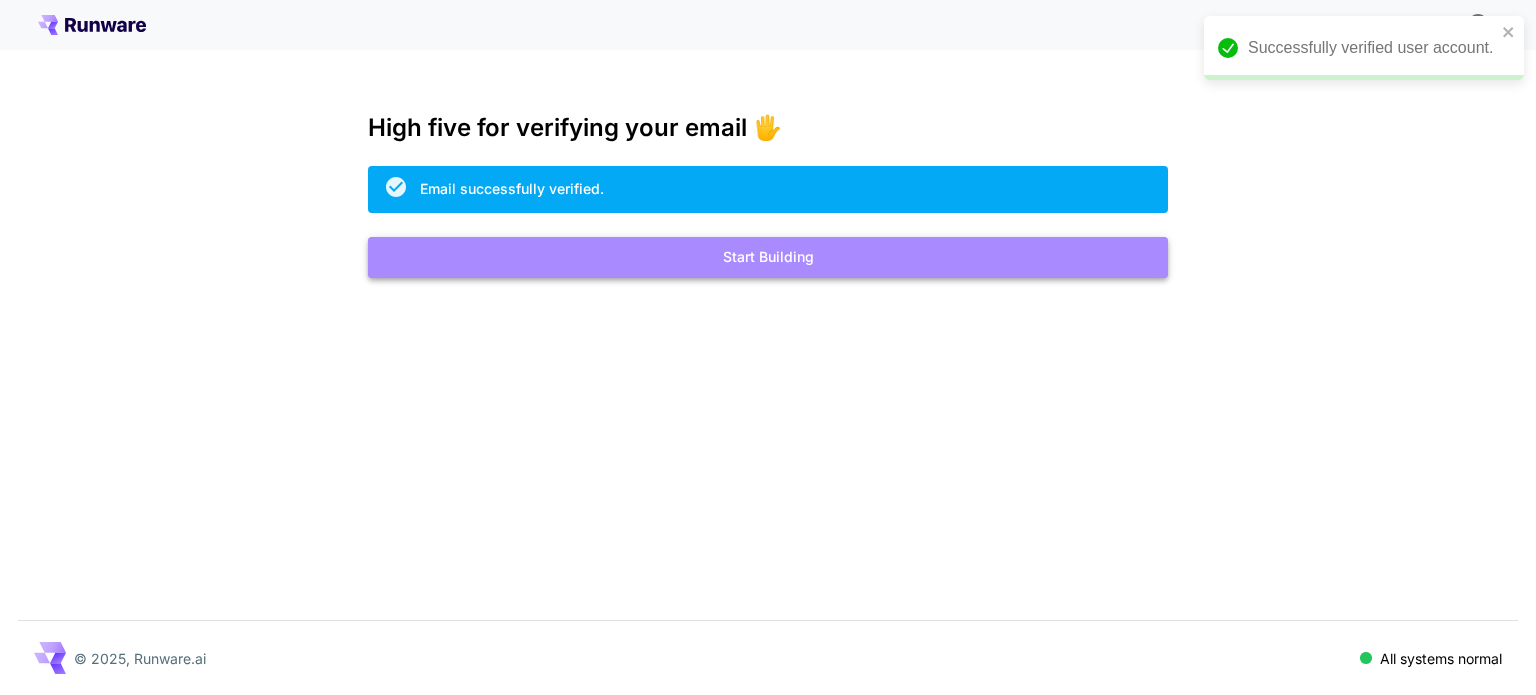 click on "Start Building" at bounding box center (768, 257) 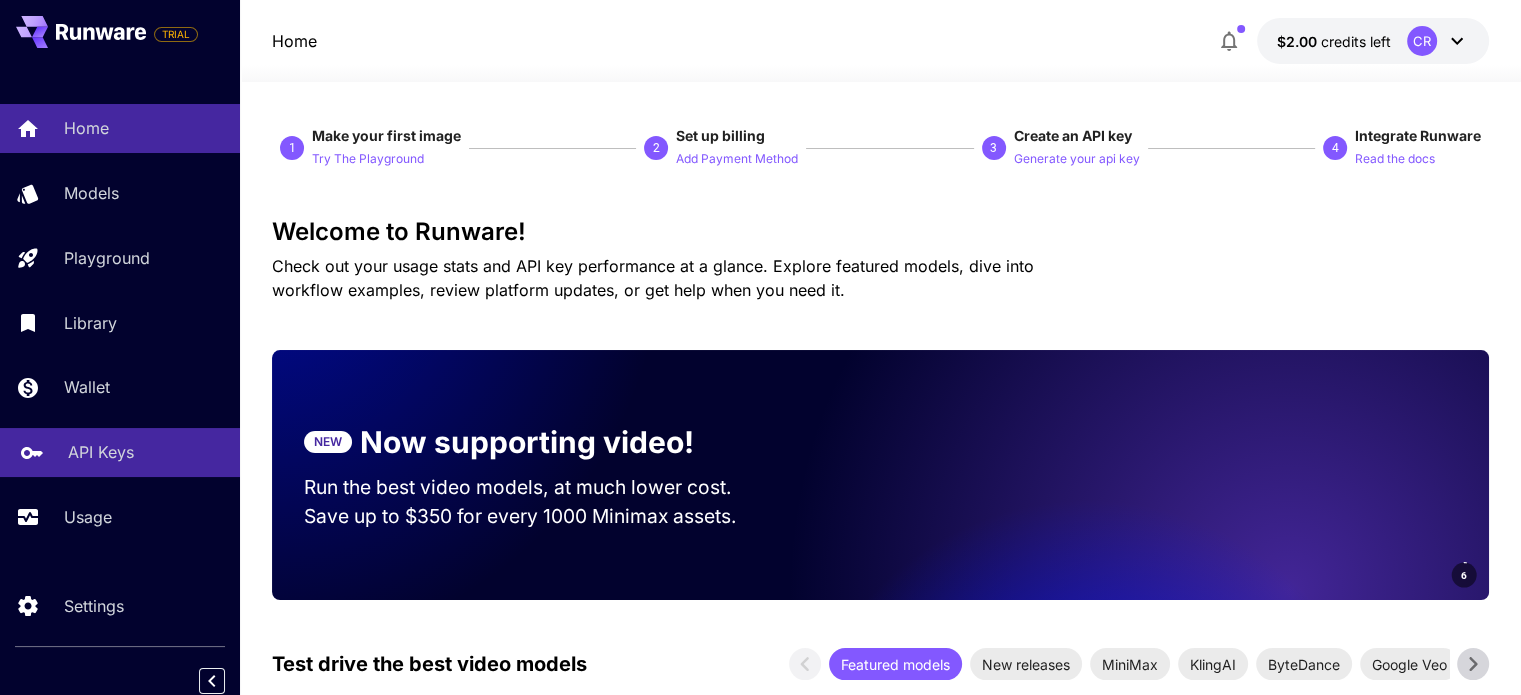 click on "API Keys" at bounding box center (101, 452) 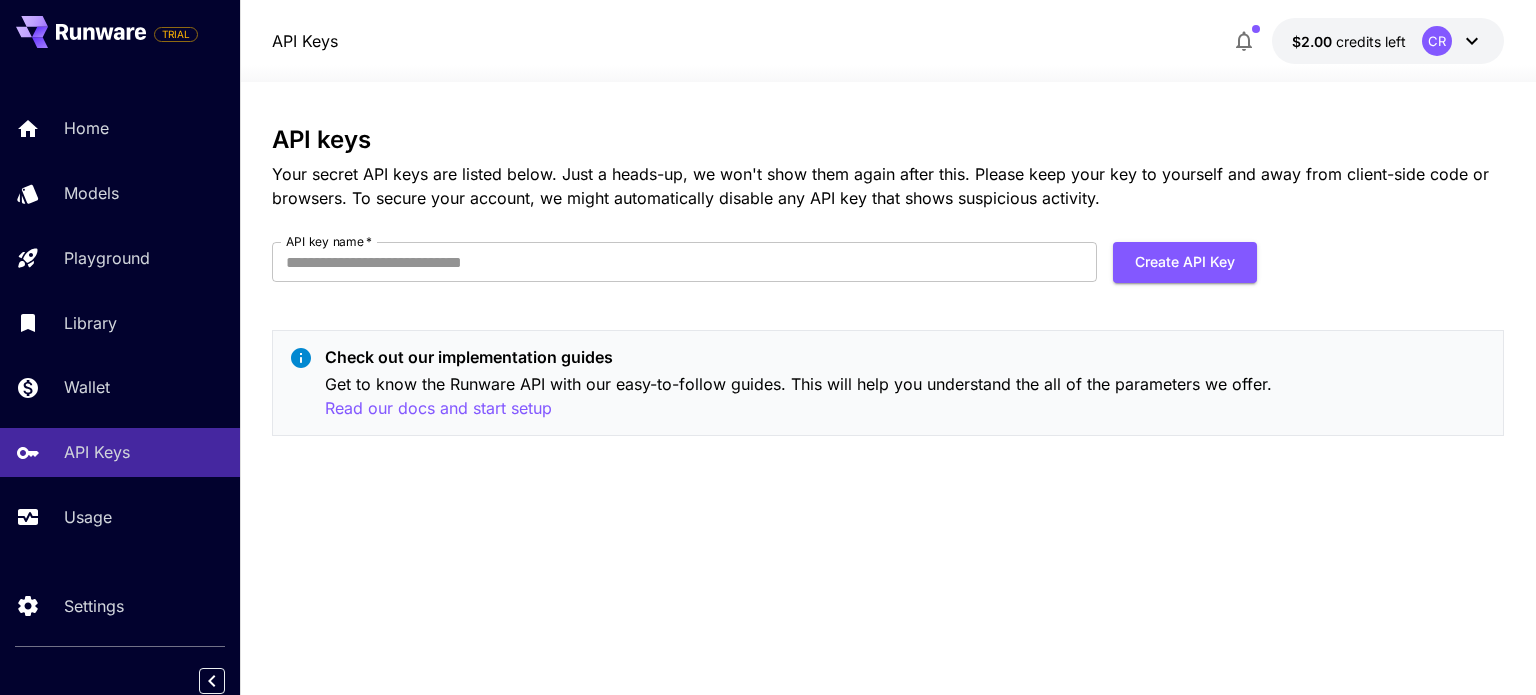 click on "API keys Your secret API keys are listed below. Just a heads-up, we won't show them again after this. Please keep your key to yourself and away from client-side code or browsers. To secure your account, we might automatically disable any API key that shows suspicious activity. API key name   * API key name   * Create API Key Check out our implementation guides Get to know the Runware API with our easy-to-follow guides. This will help you understand the all of the parameters we offer.   Read our docs and start setup" at bounding box center (887, 289) 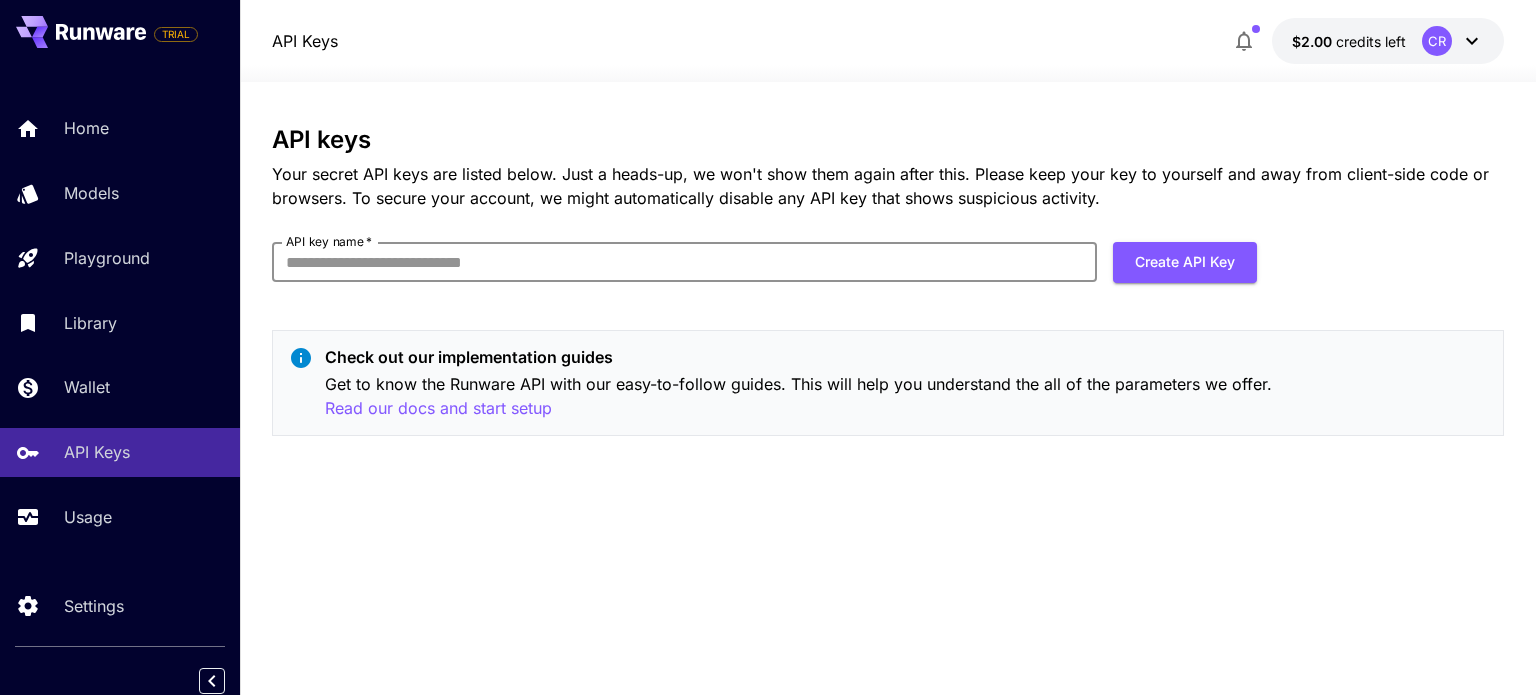 click on "API key name   *" at bounding box center [684, 262] 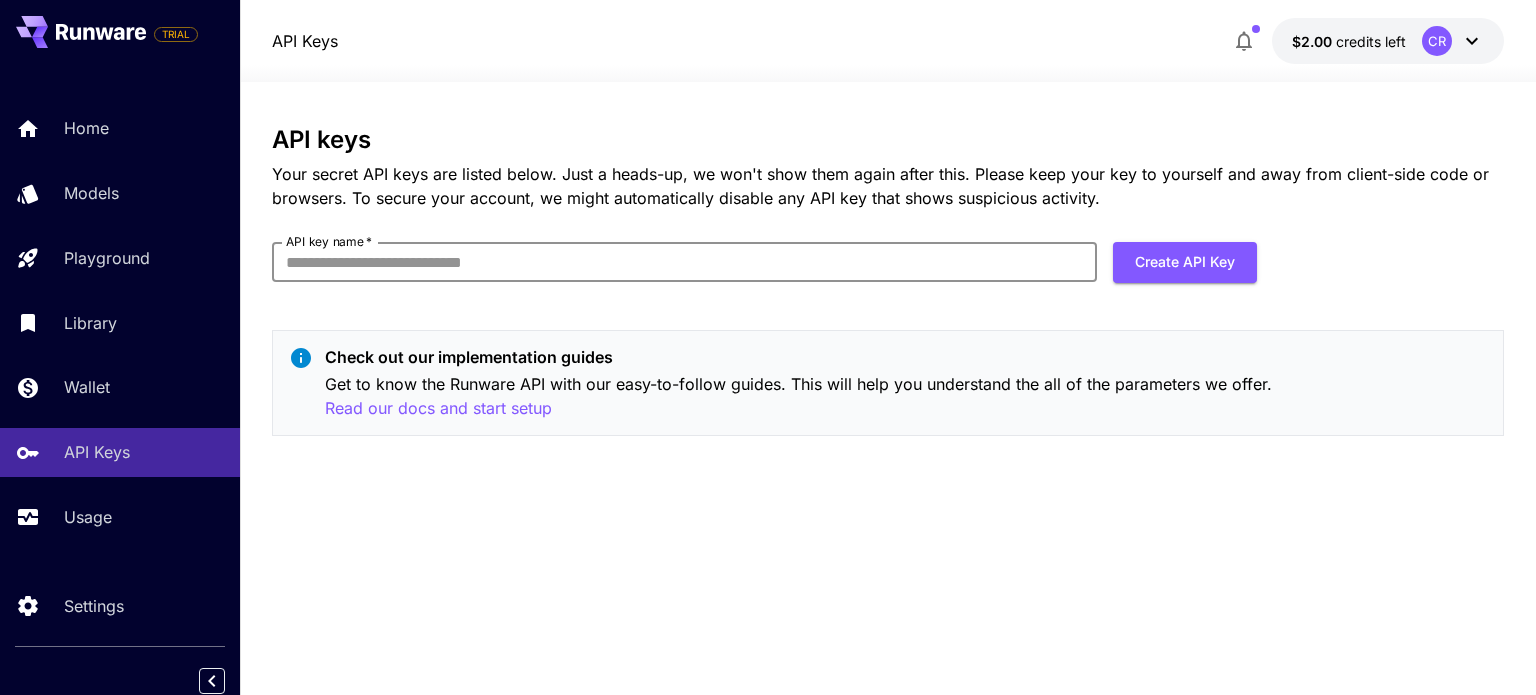 click on "API key name   *" at bounding box center [684, 262] 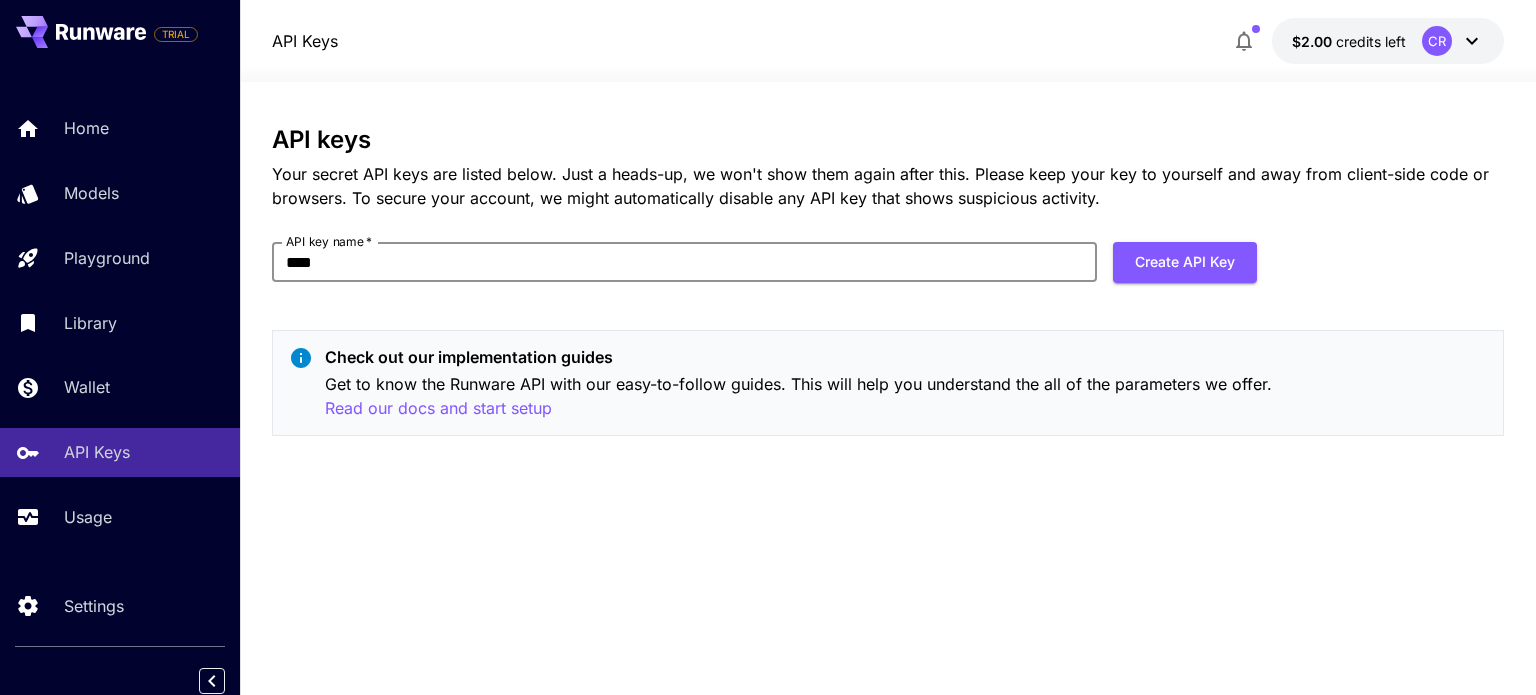 type on "**********" 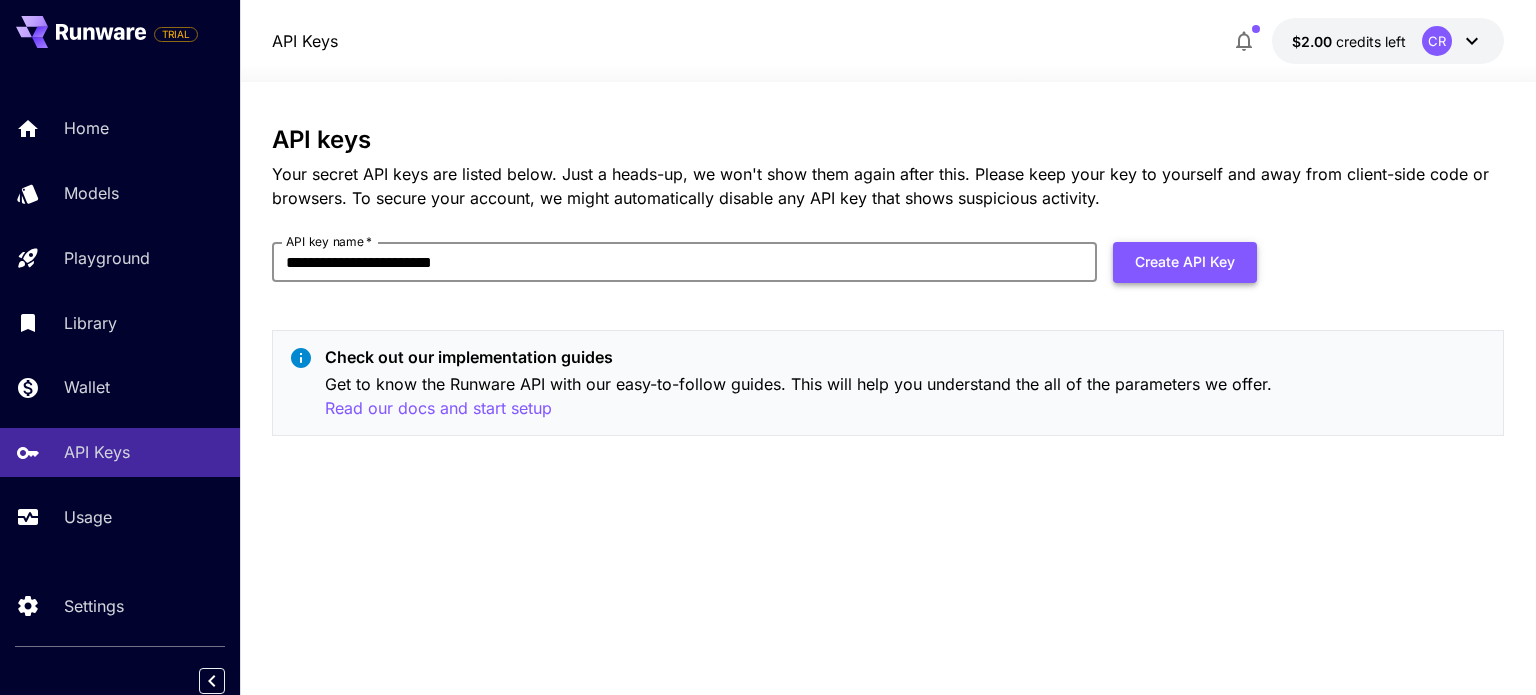 click on "Create API Key" at bounding box center [1185, 262] 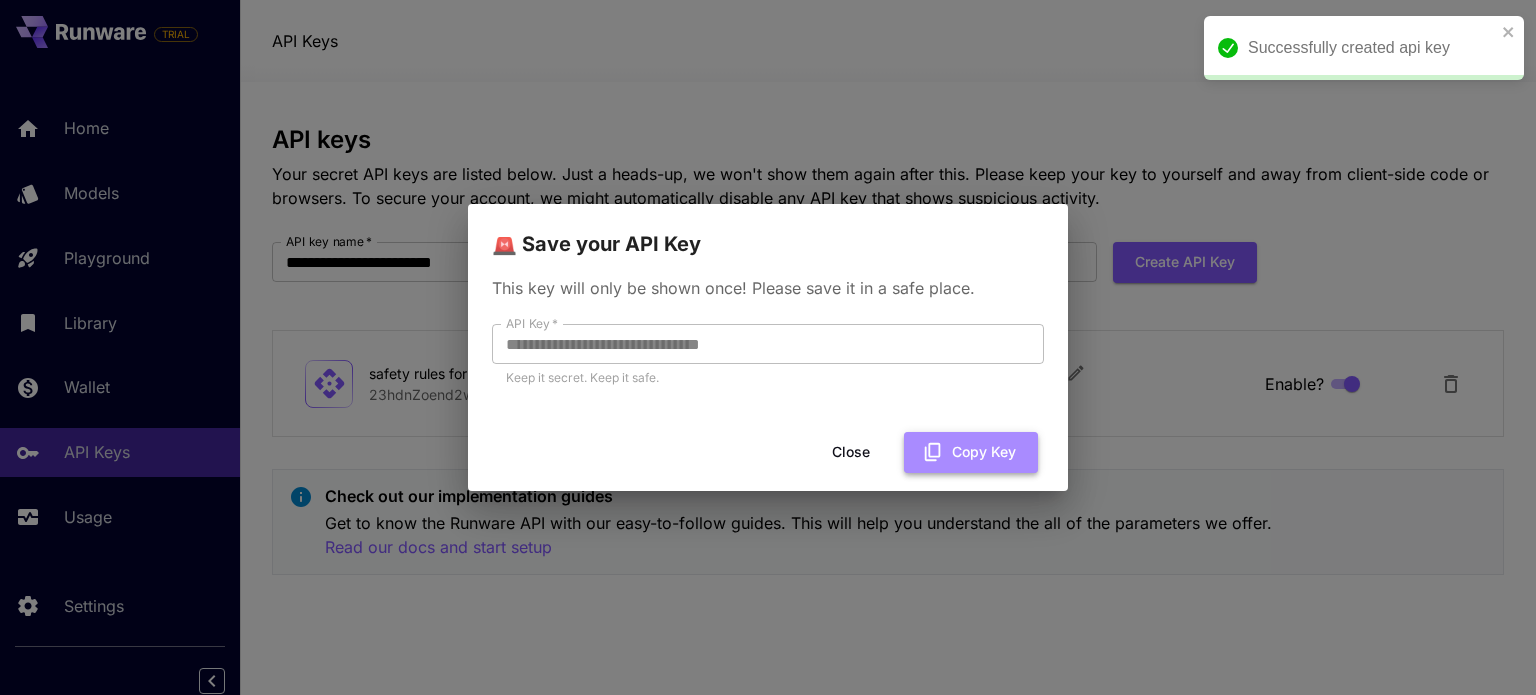 click on "Copy Key" at bounding box center [971, 452] 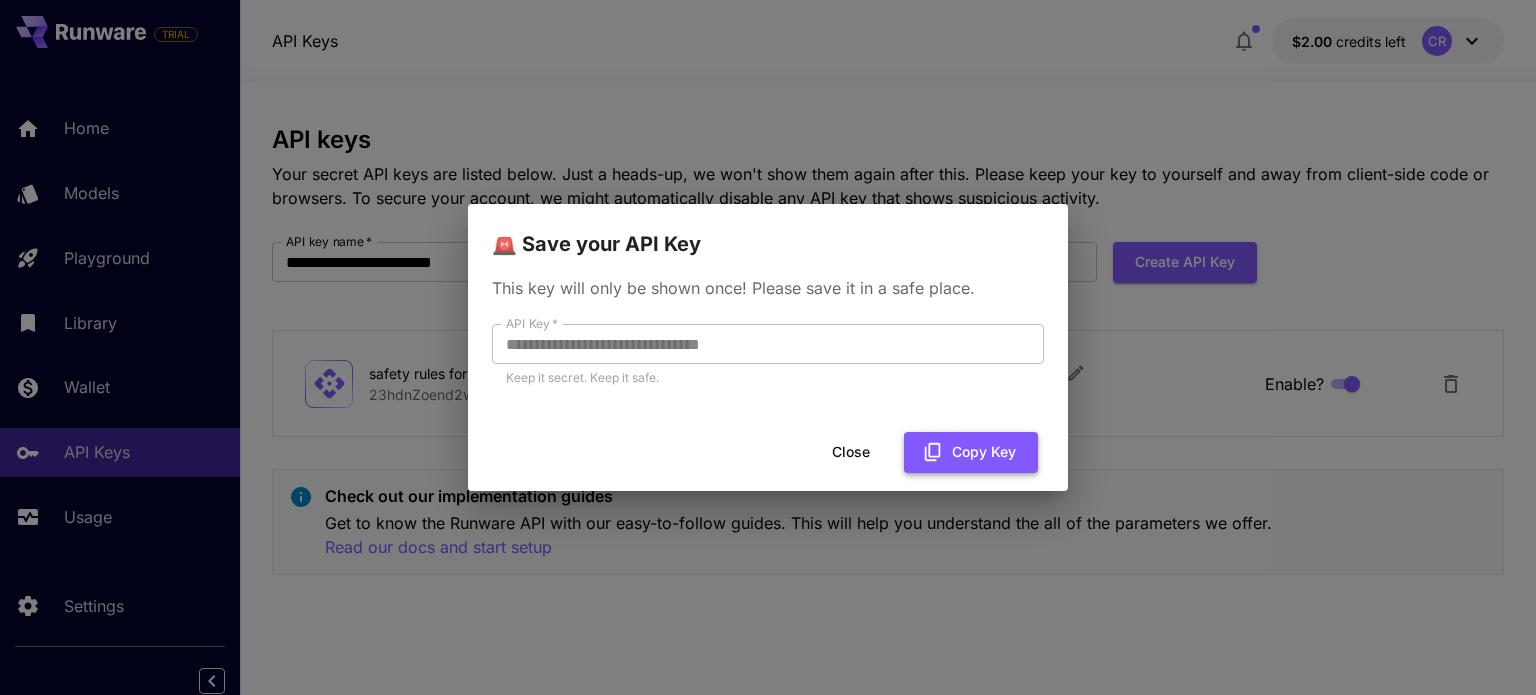 click on "Copy Key" at bounding box center (971, 452) 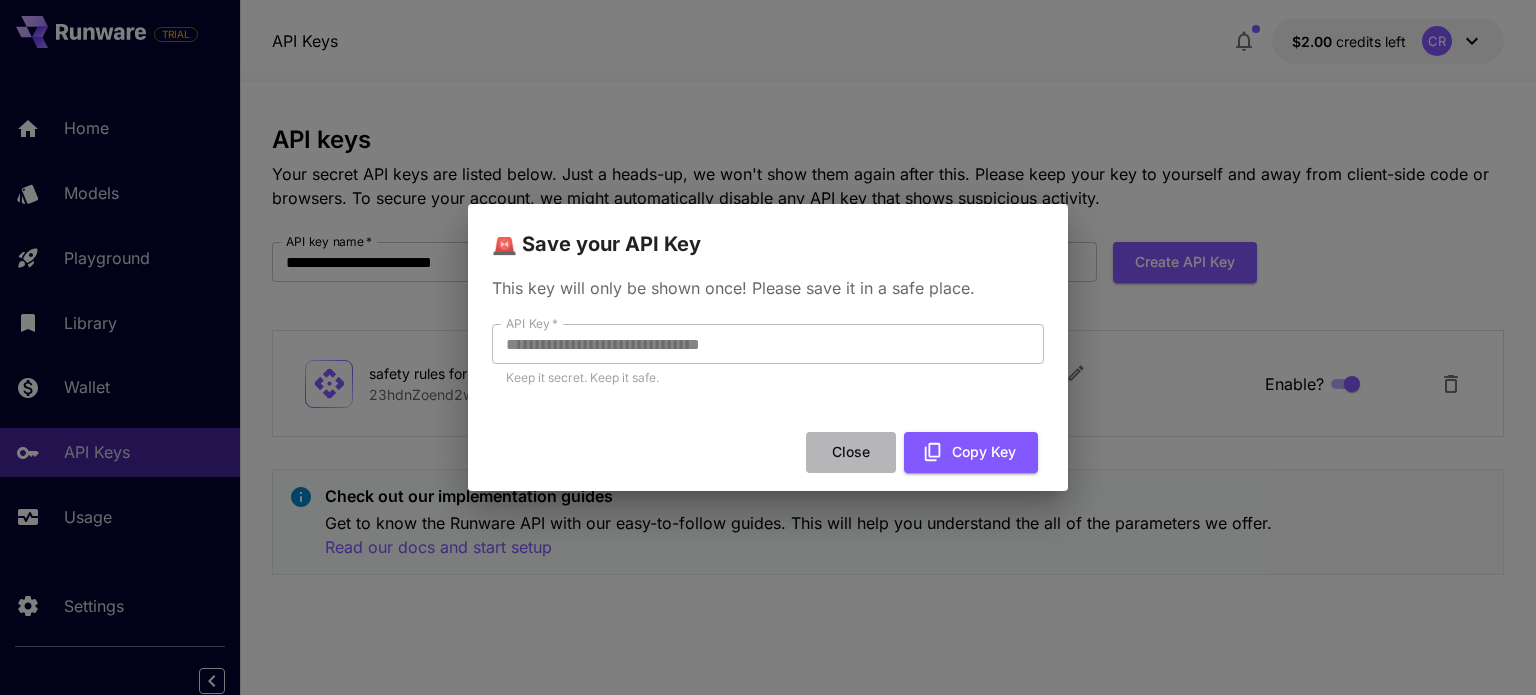 click on "Close" at bounding box center [851, 452] 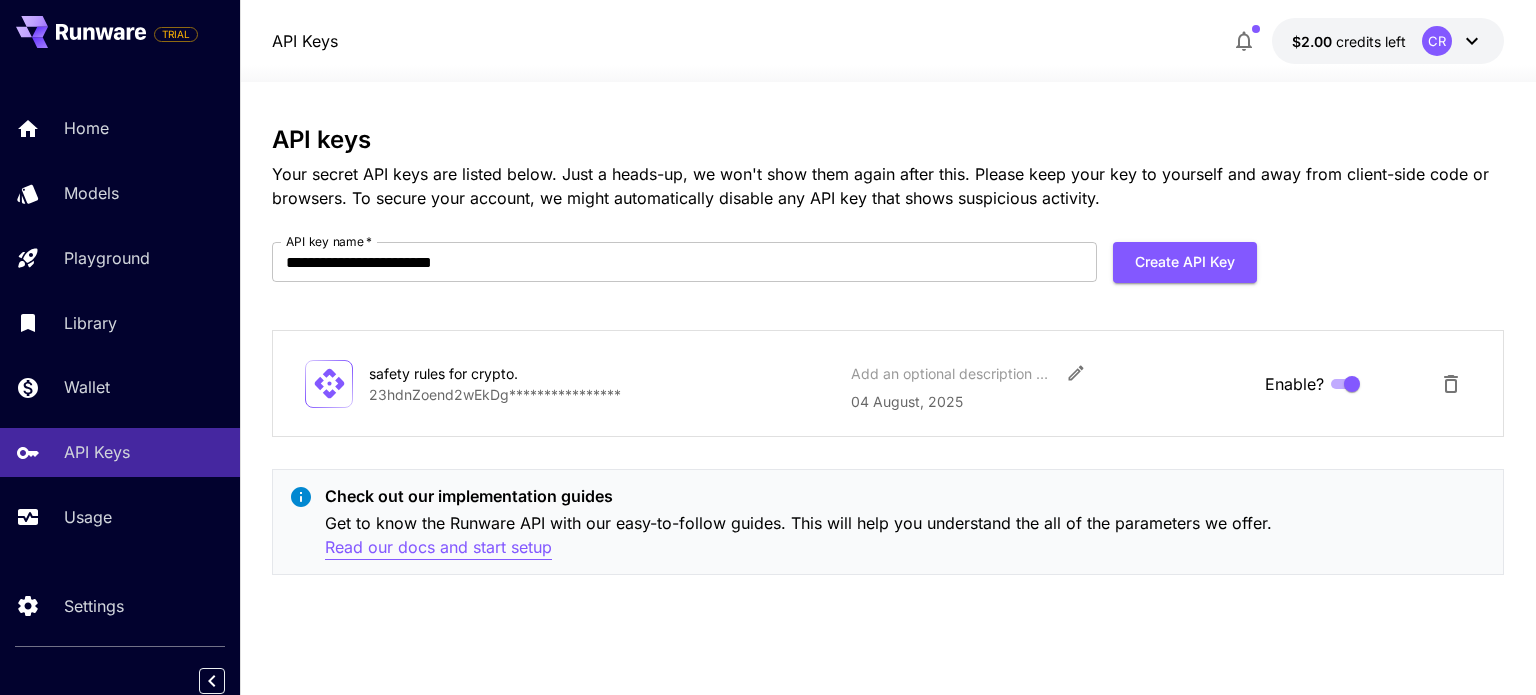 click on "Read our docs and start setup" at bounding box center [438, 547] 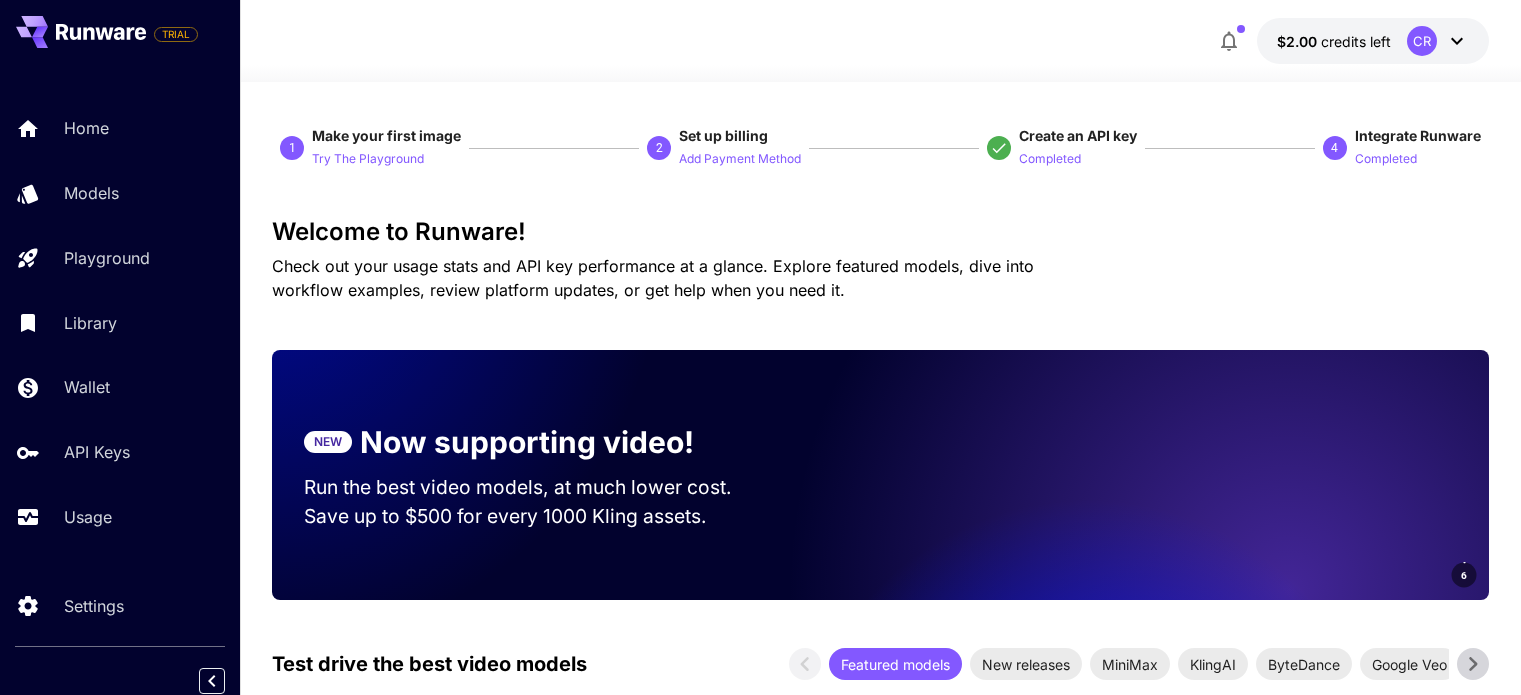scroll, scrollTop: 0, scrollLeft: 0, axis: both 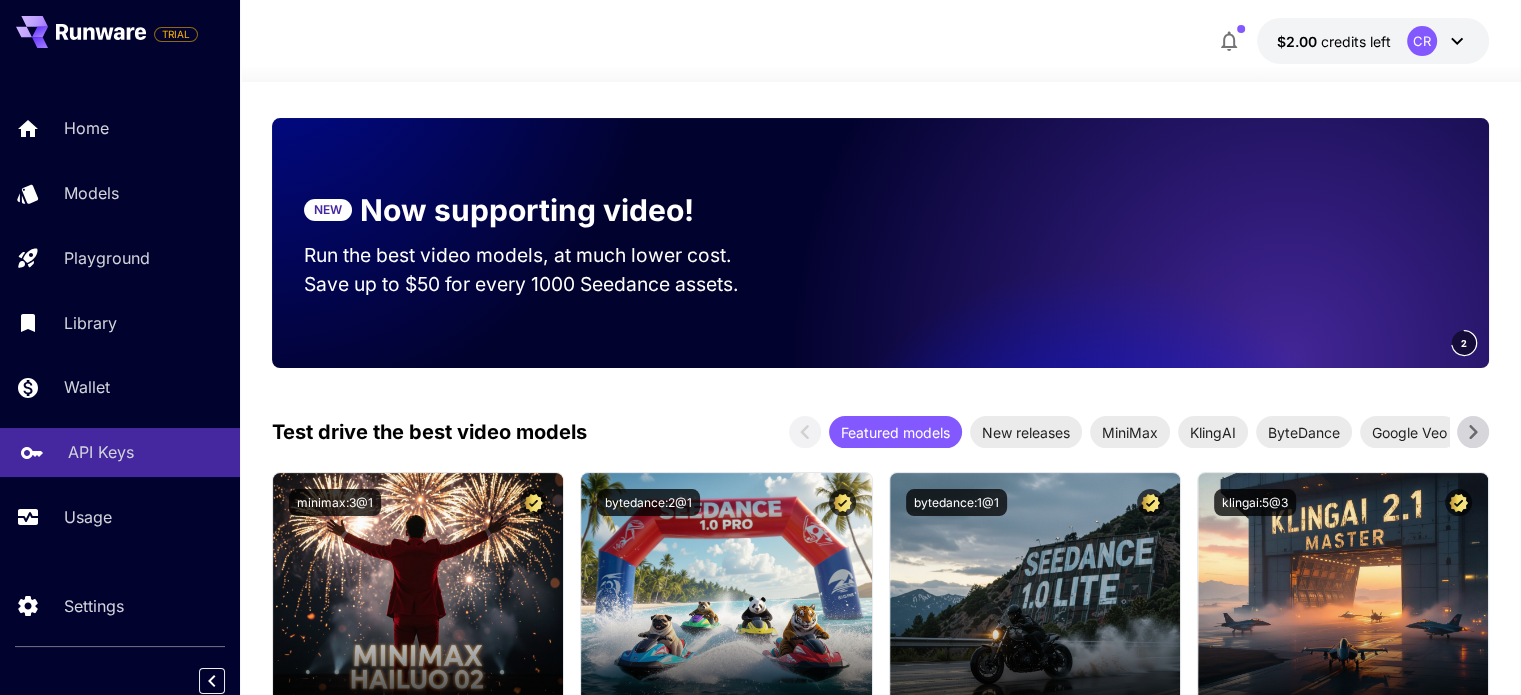 click on "API Keys" at bounding box center [101, 452] 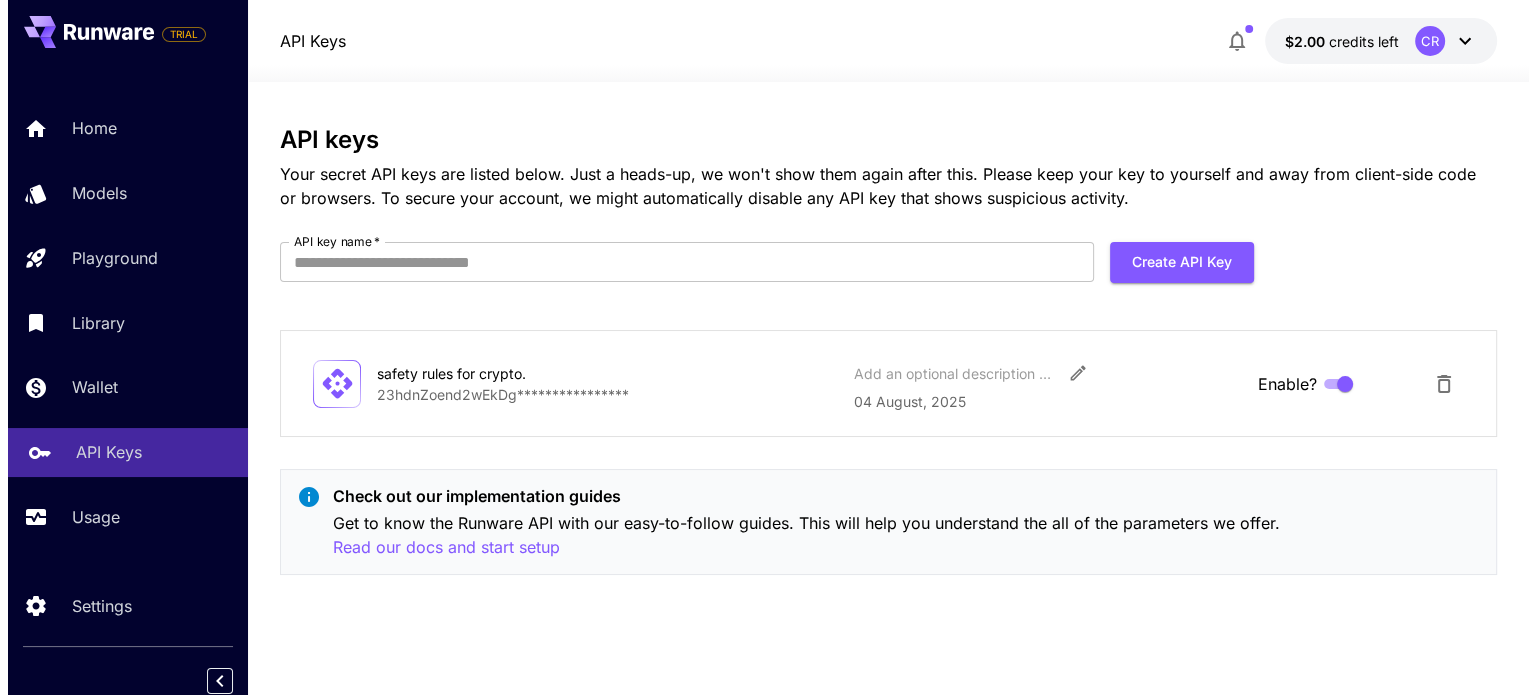 scroll, scrollTop: 0, scrollLeft: 0, axis: both 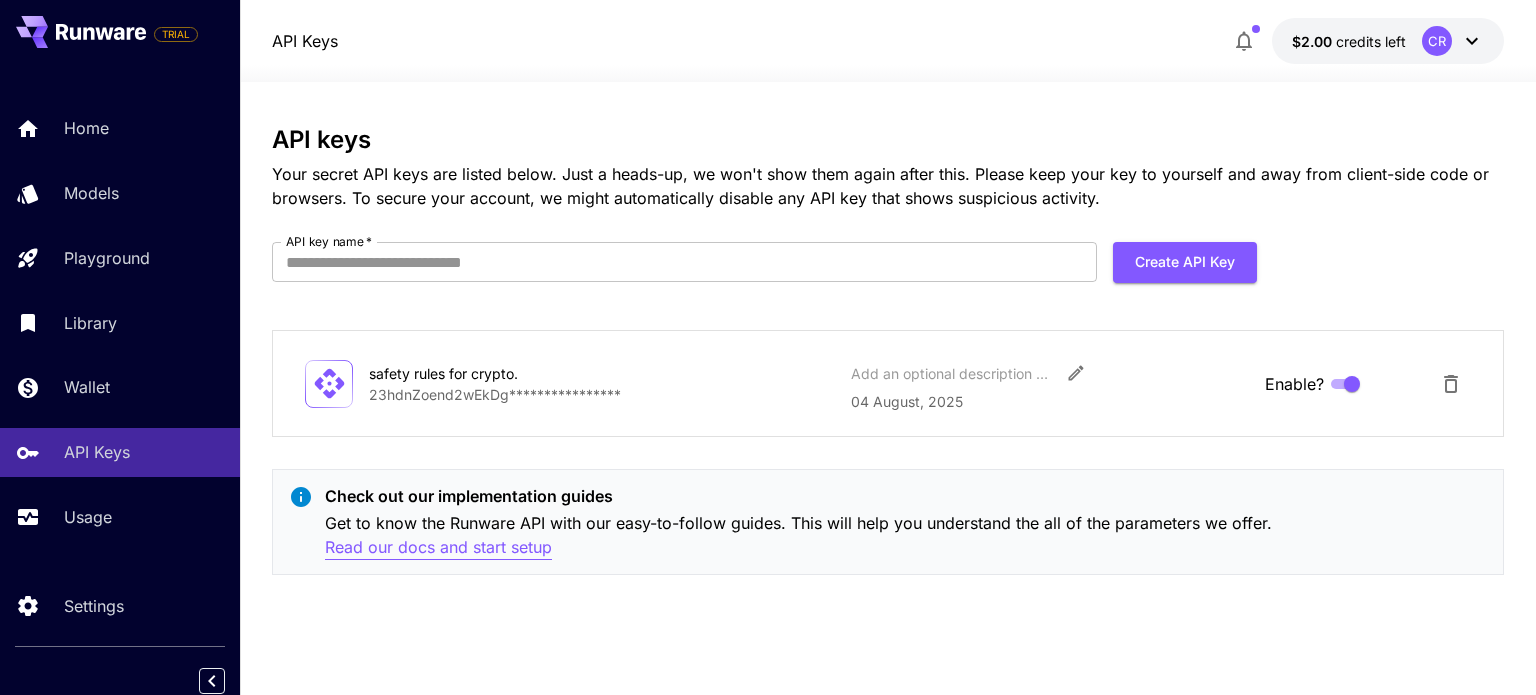 click on "Read our docs and start setup" at bounding box center [438, 547] 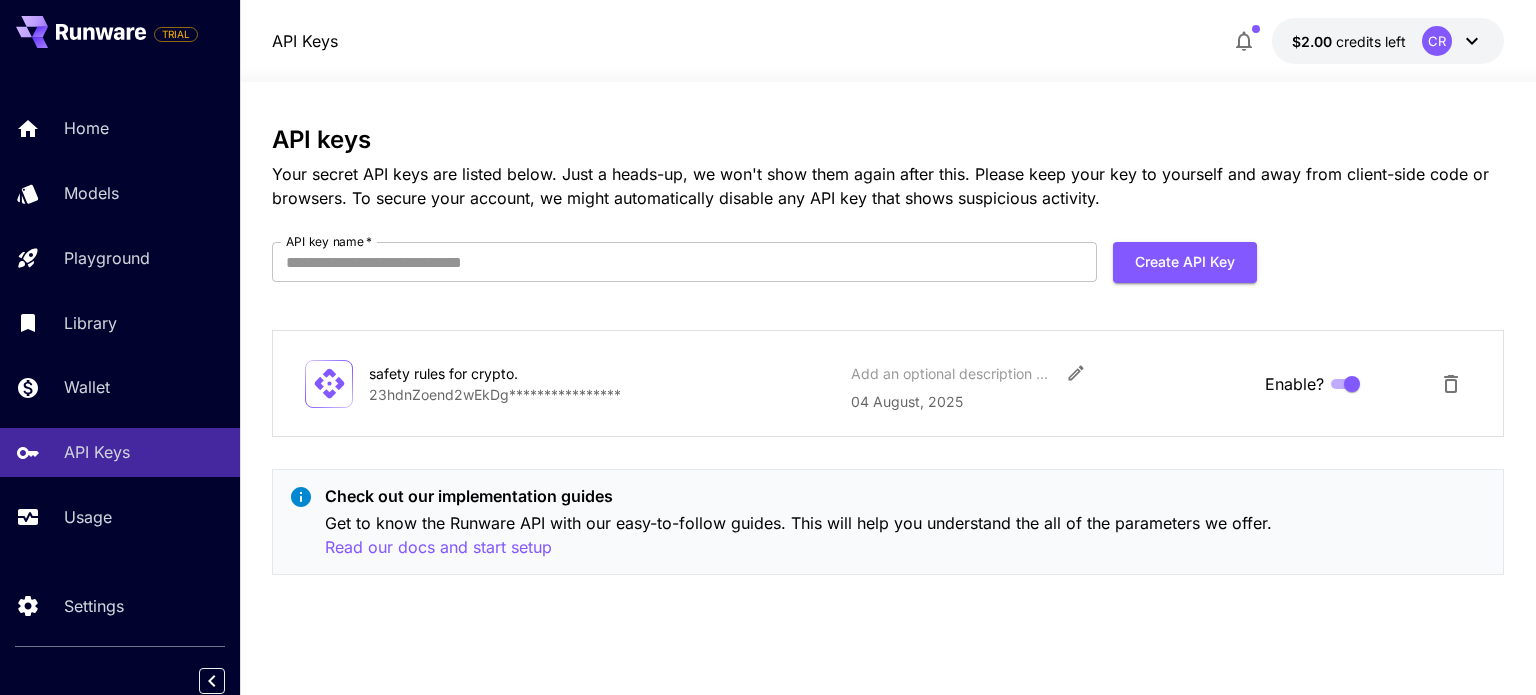 click 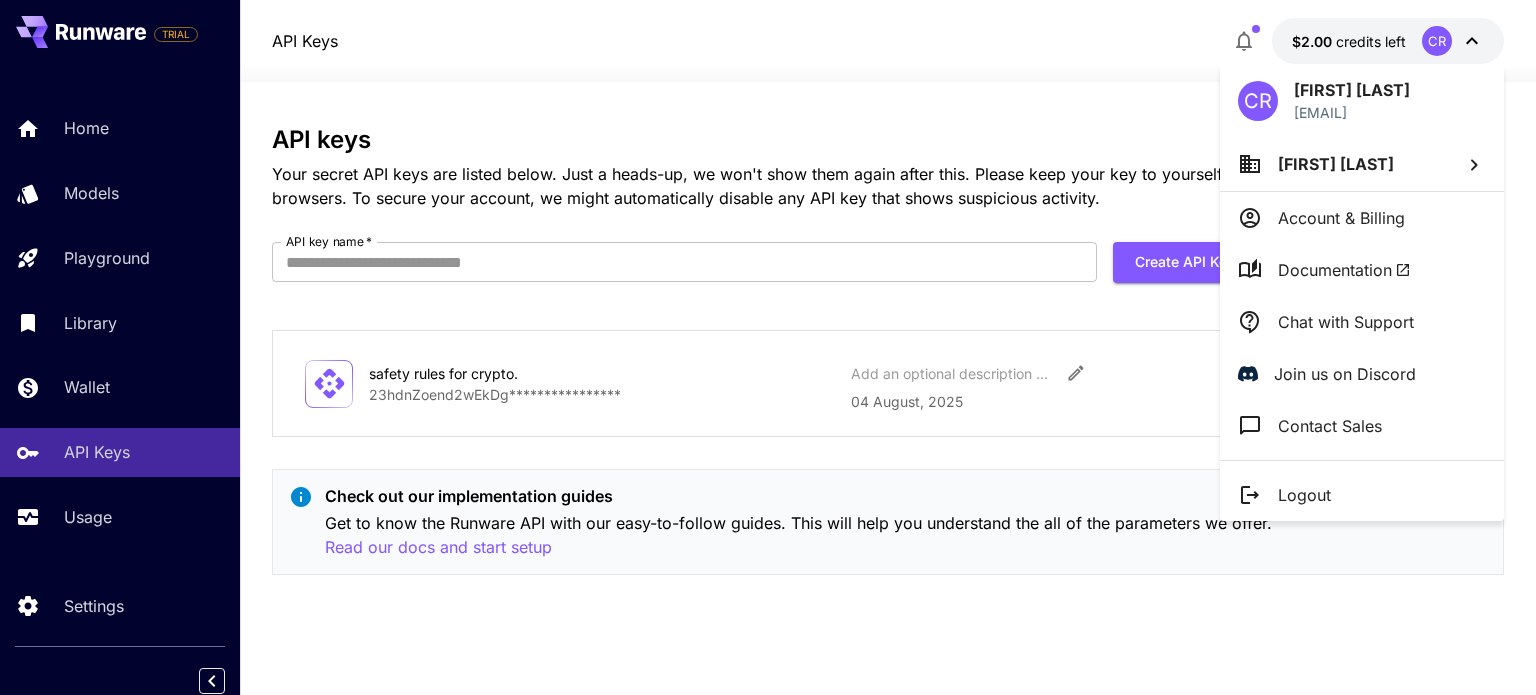 click at bounding box center [768, 347] 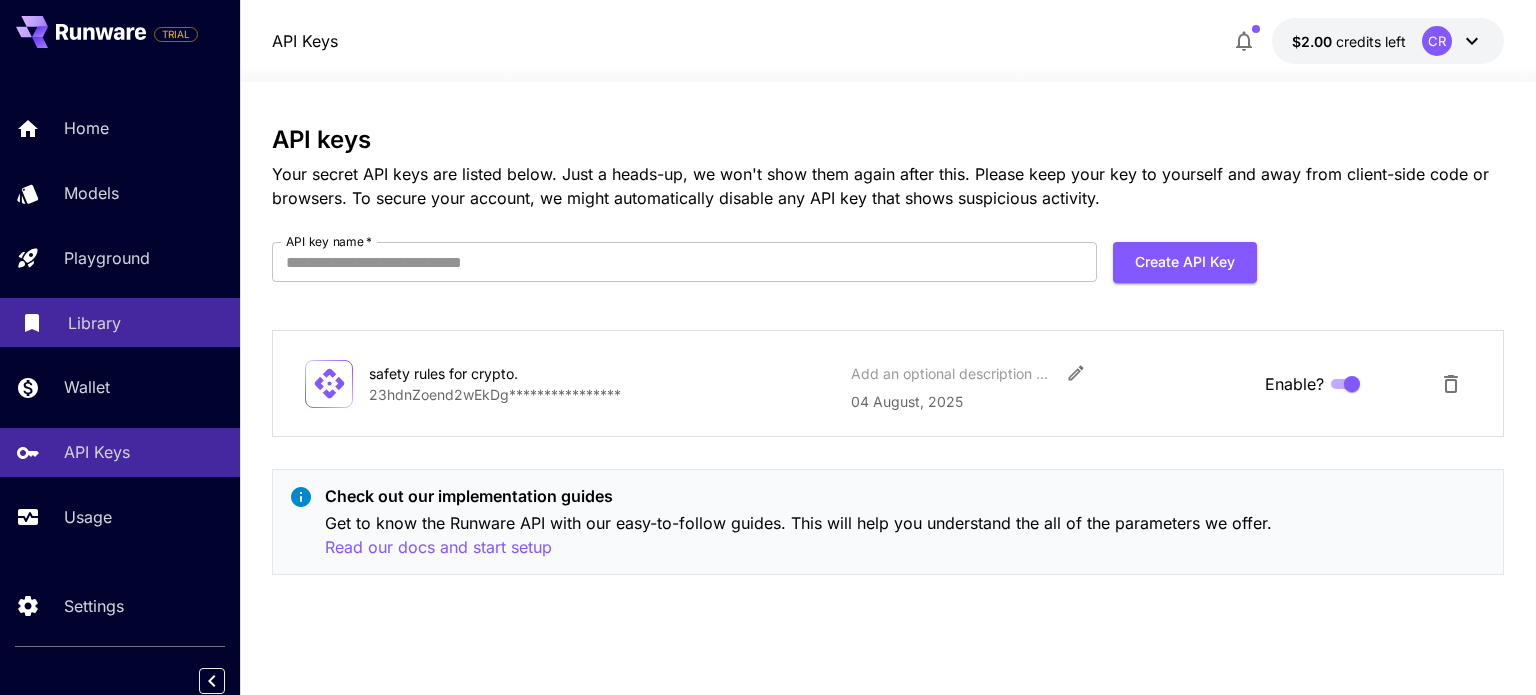 click on "Library" at bounding box center (94, 323) 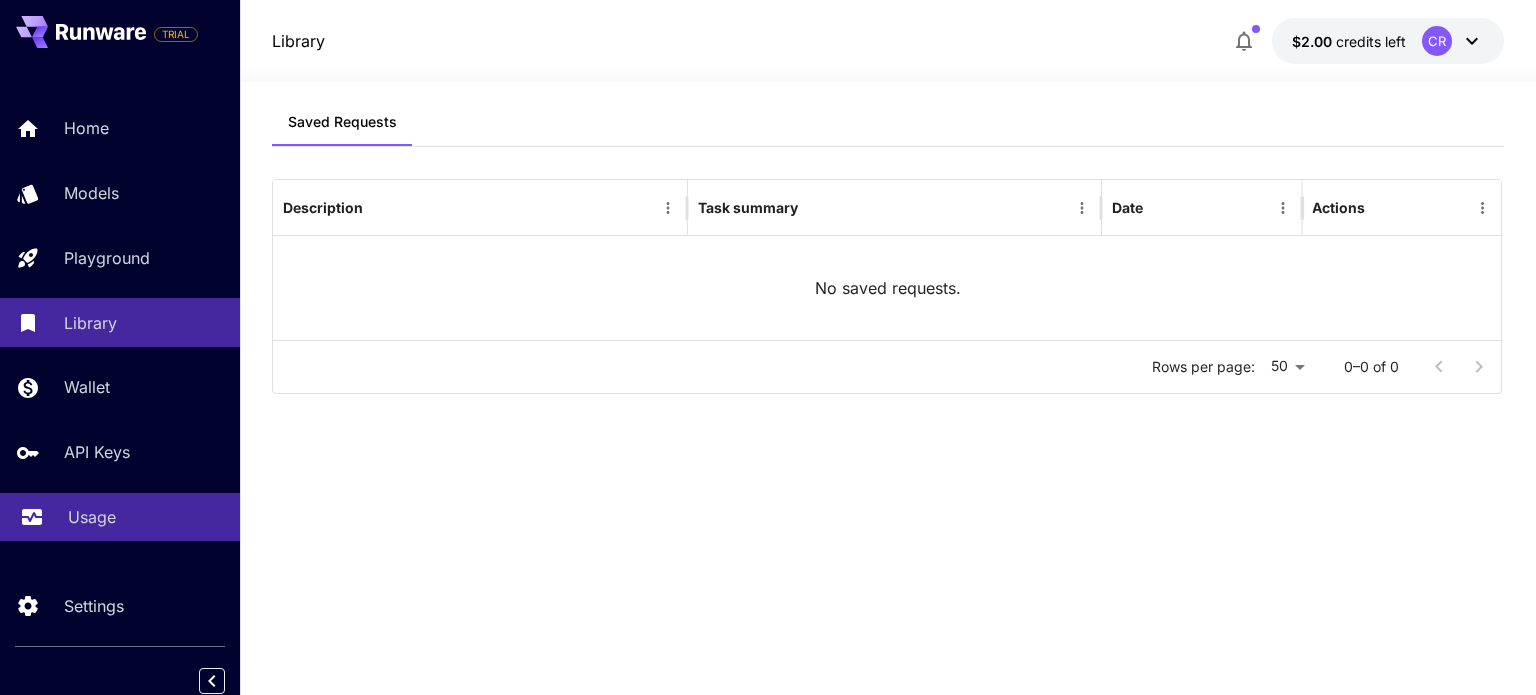 click on "Usage" at bounding box center [92, 517] 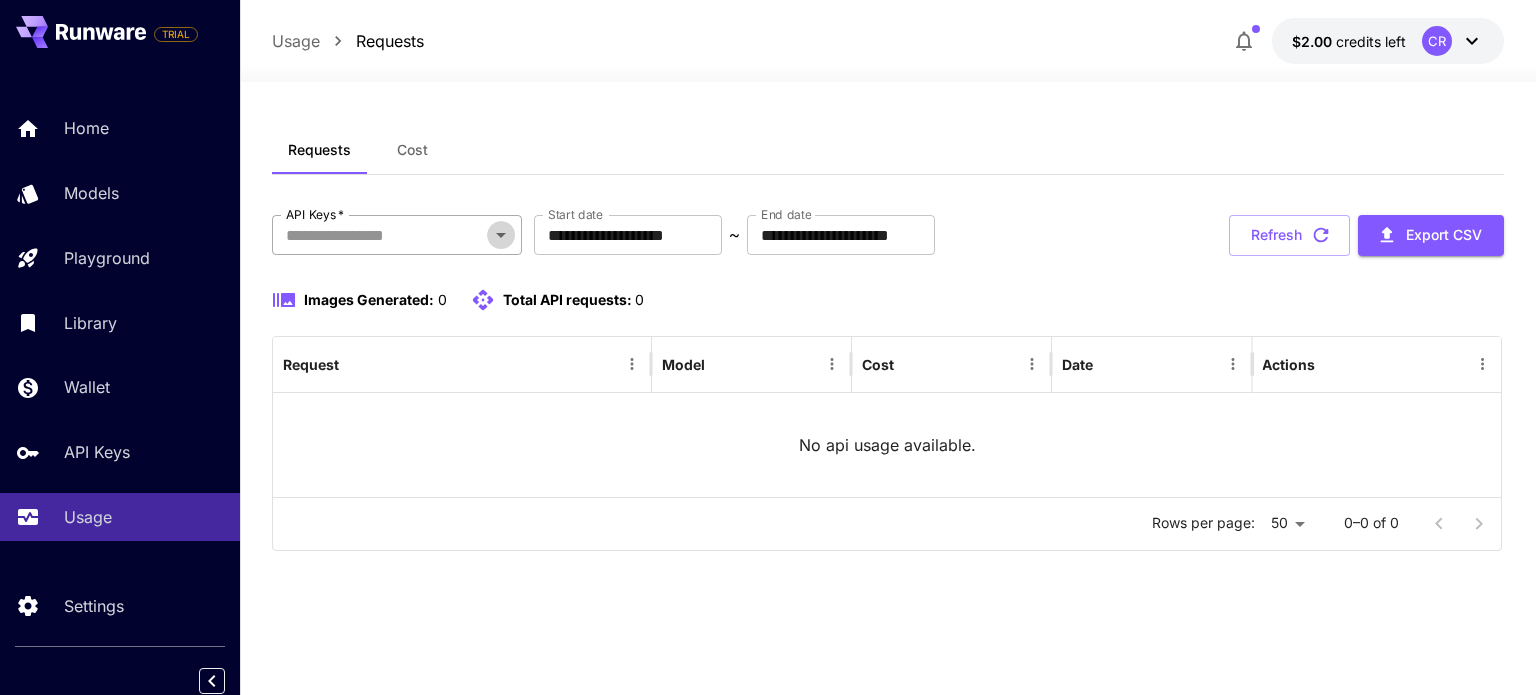click 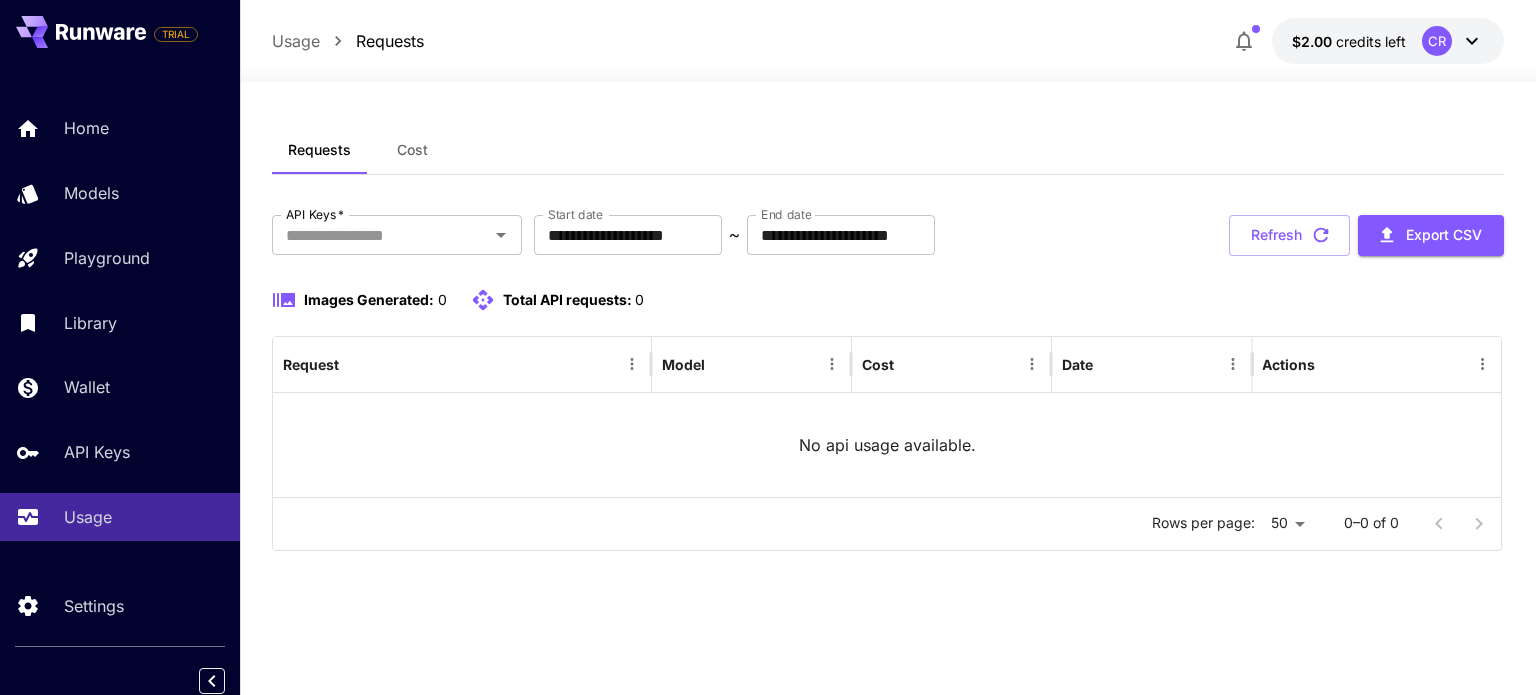 click on "**********" at bounding box center [887, 383] 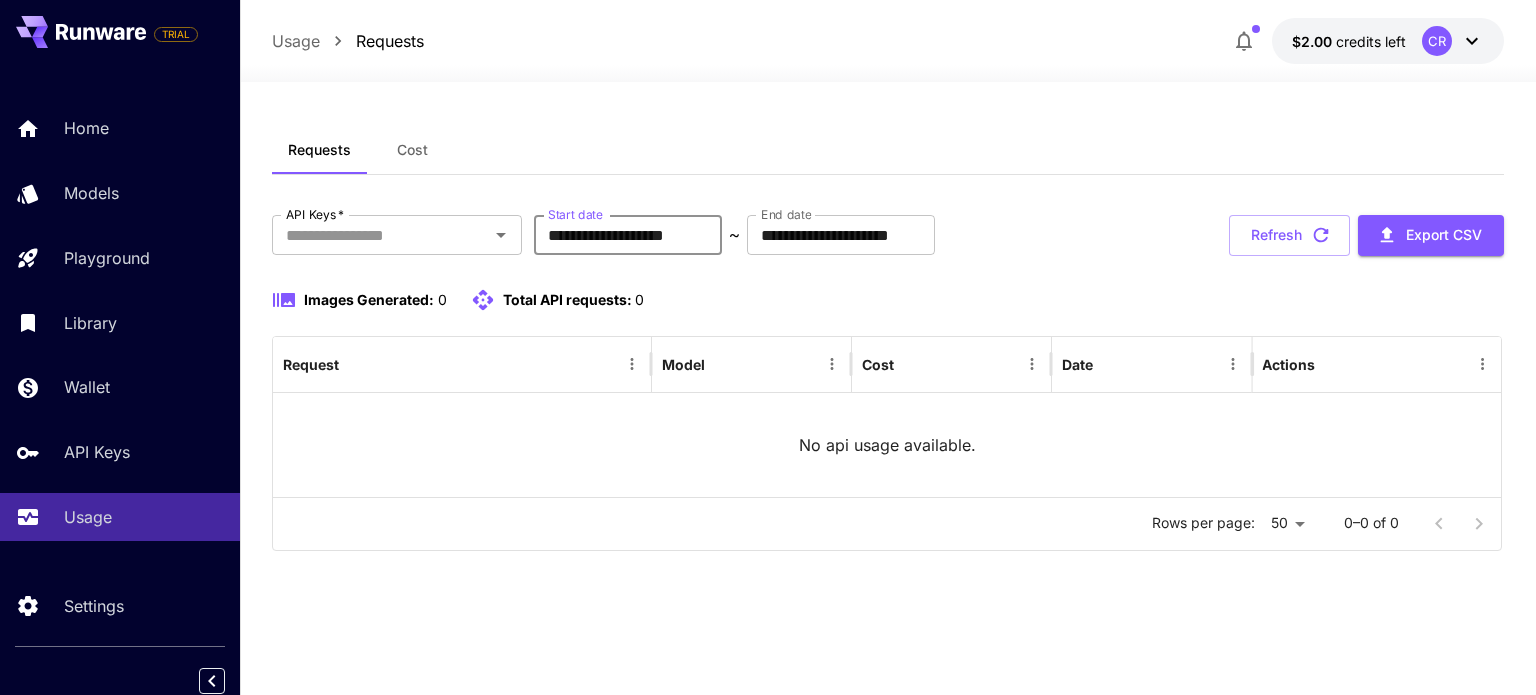 click on "**********" at bounding box center [628, 235] 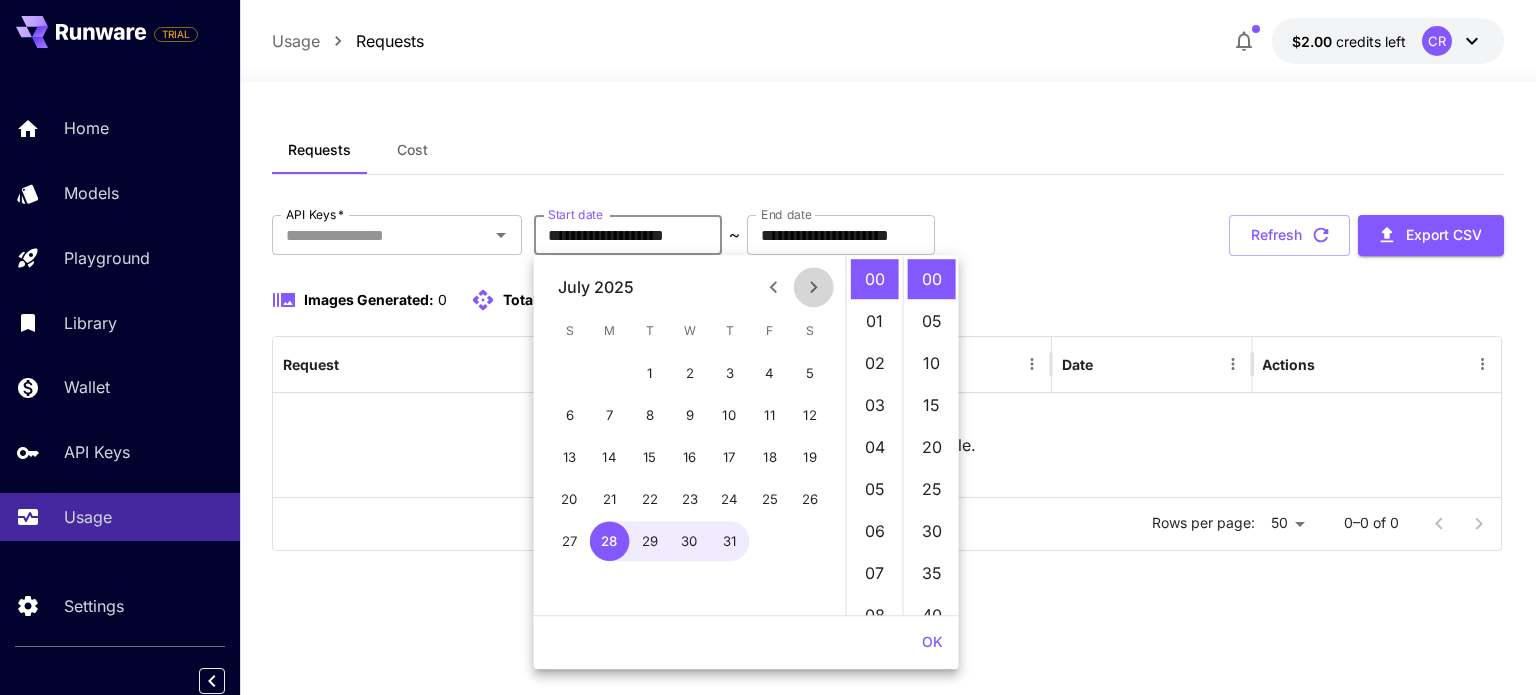 click 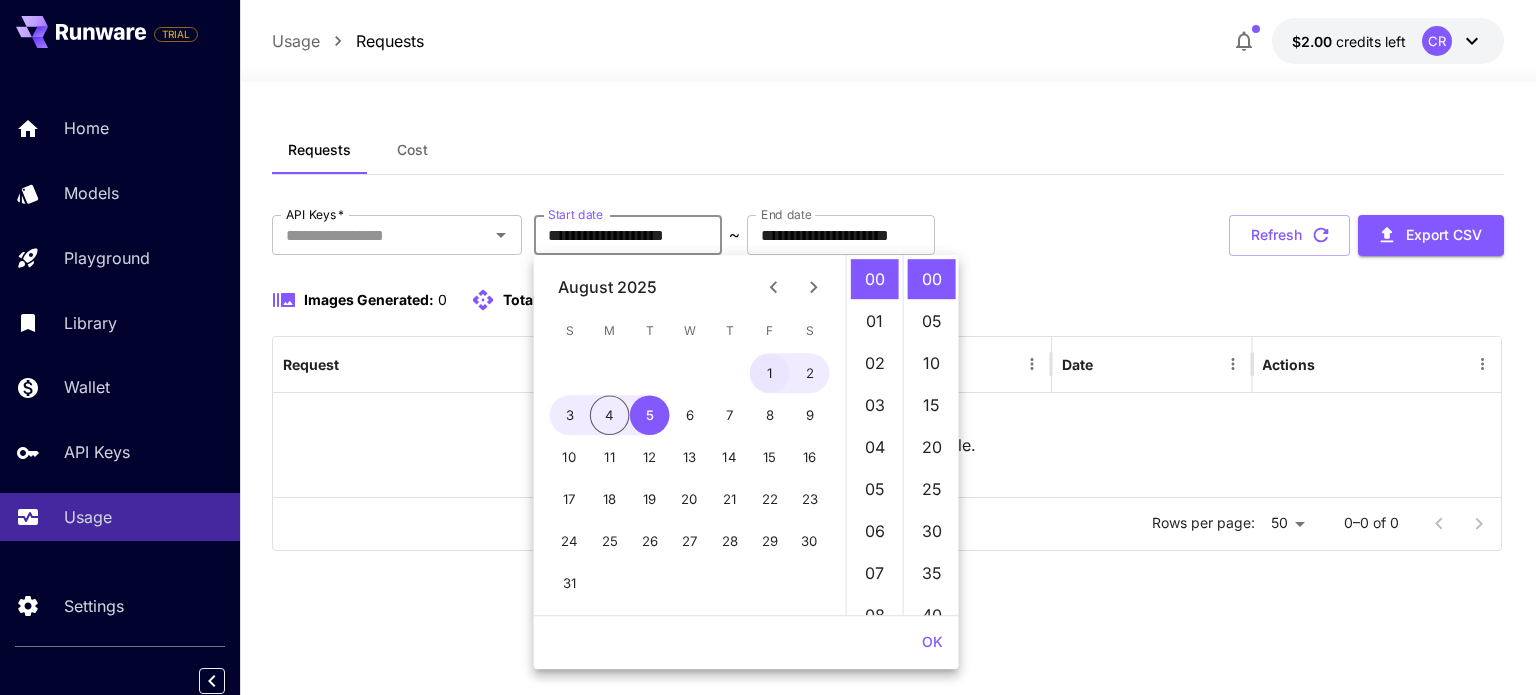 click on "1" at bounding box center [770, 373] 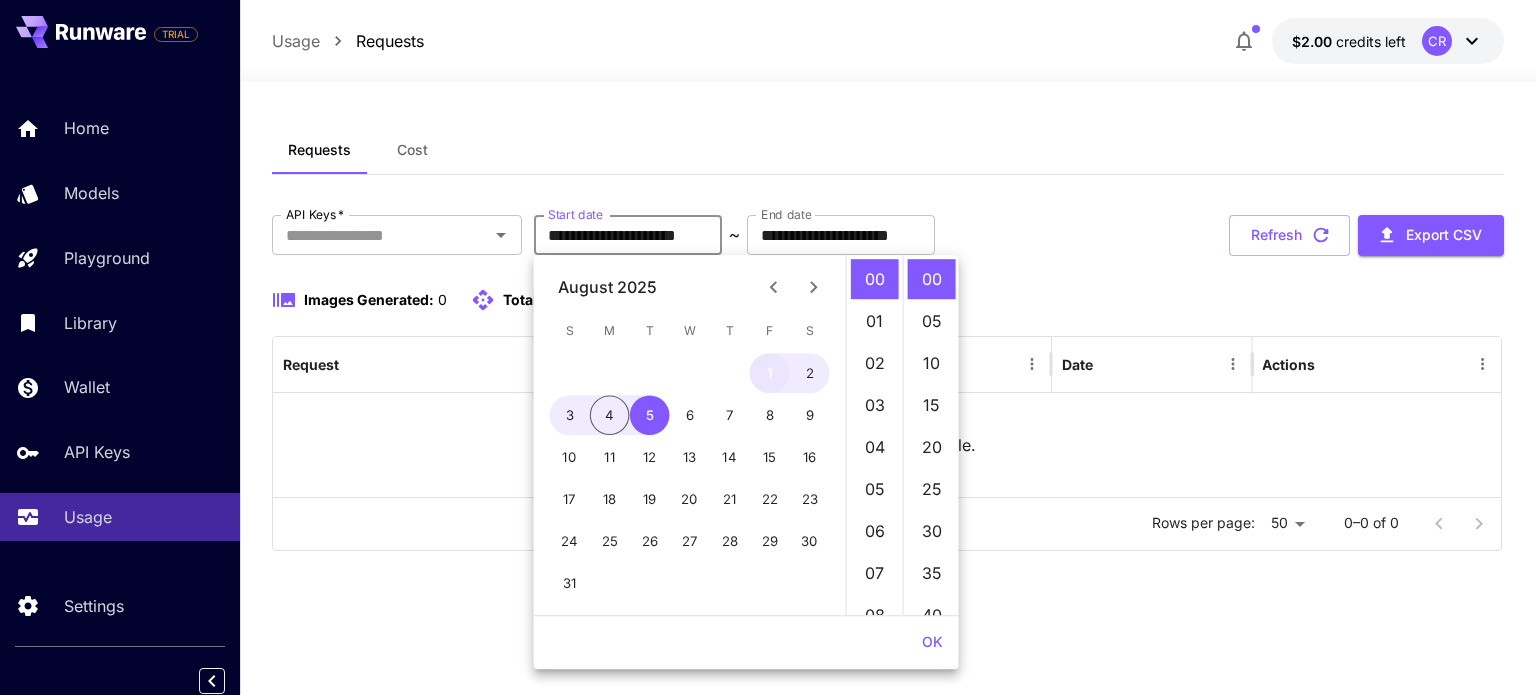type on "**********" 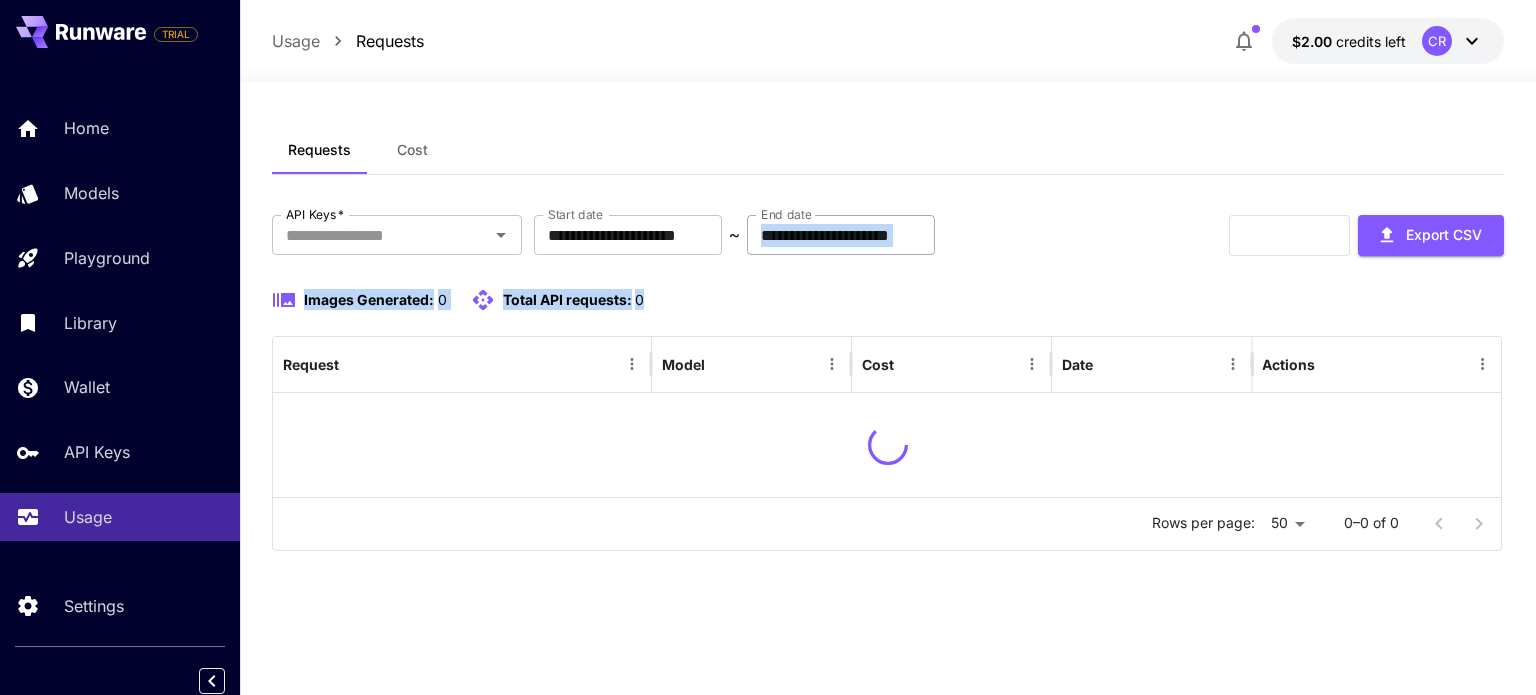 drag, startPoint x: 1051, startPoint y: 312, endPoint x: 950, endPoint y: 234, distance: 127.61269 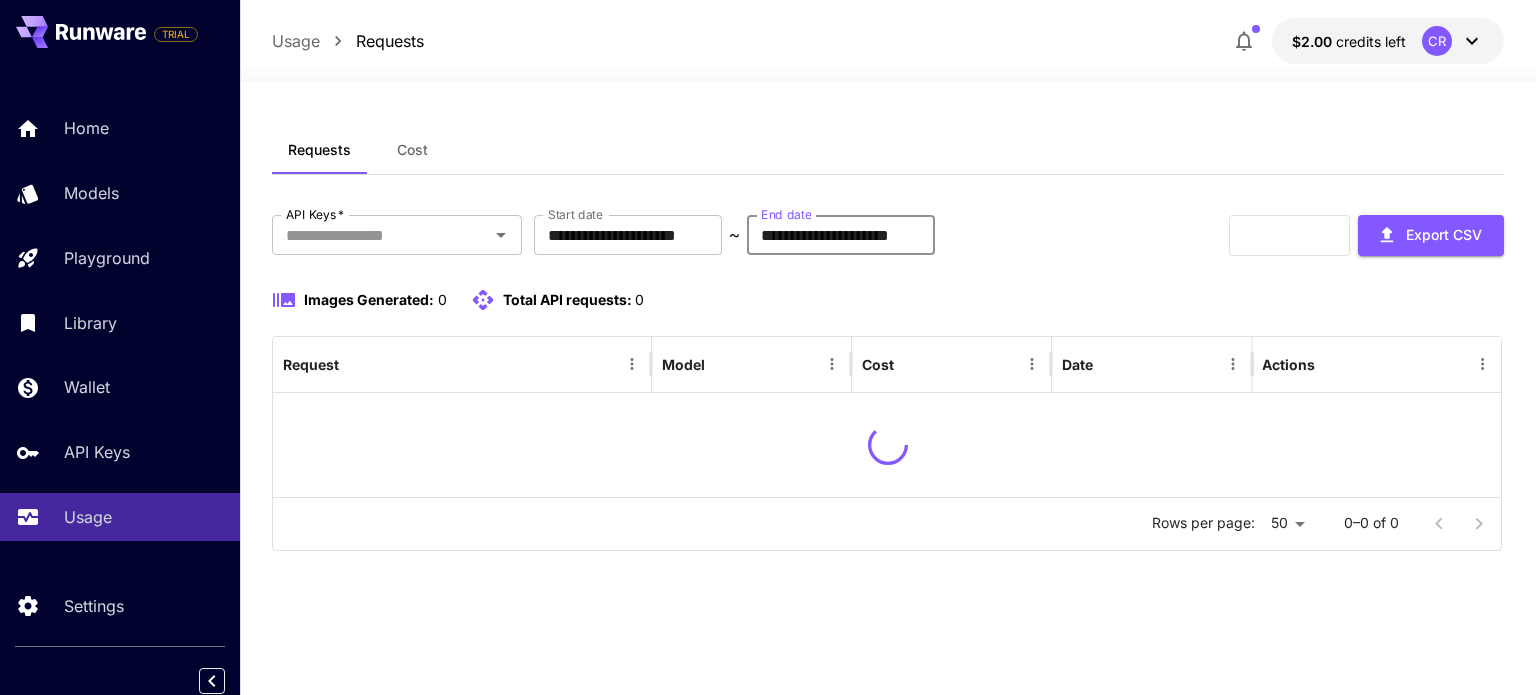 click on "**********" at bounding box center [841, 235] 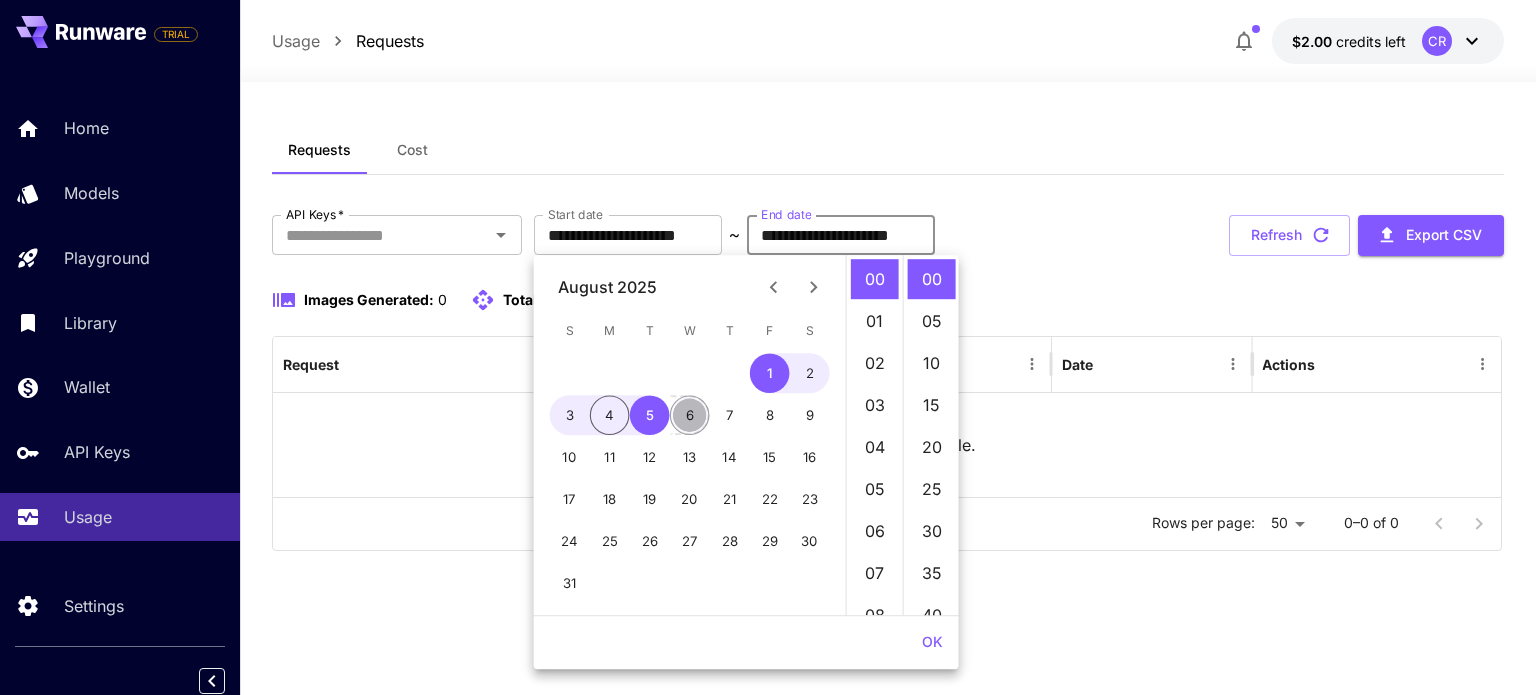 click on "6" at bounding box center [690, 415] 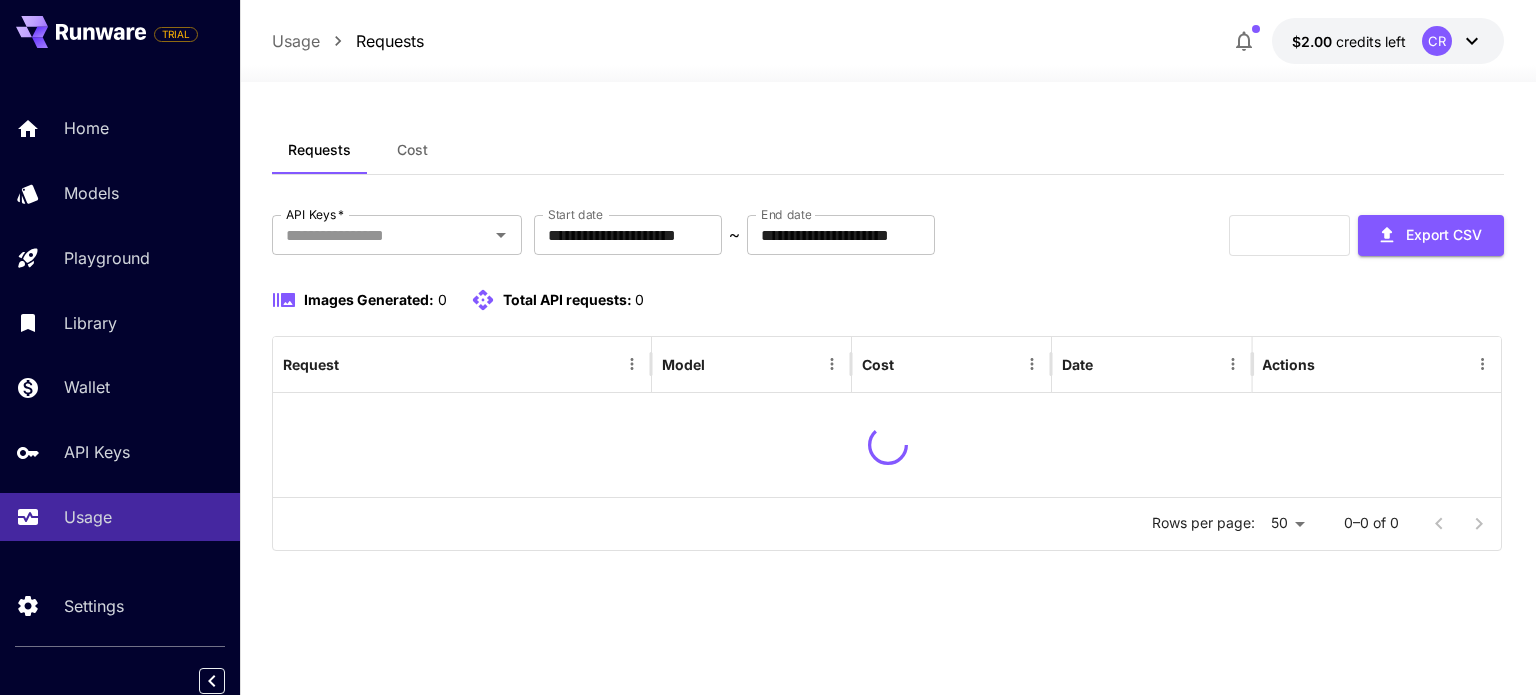 click on "Images Generated: 0 Total API requests: 0" at bounding box center [887, 300] 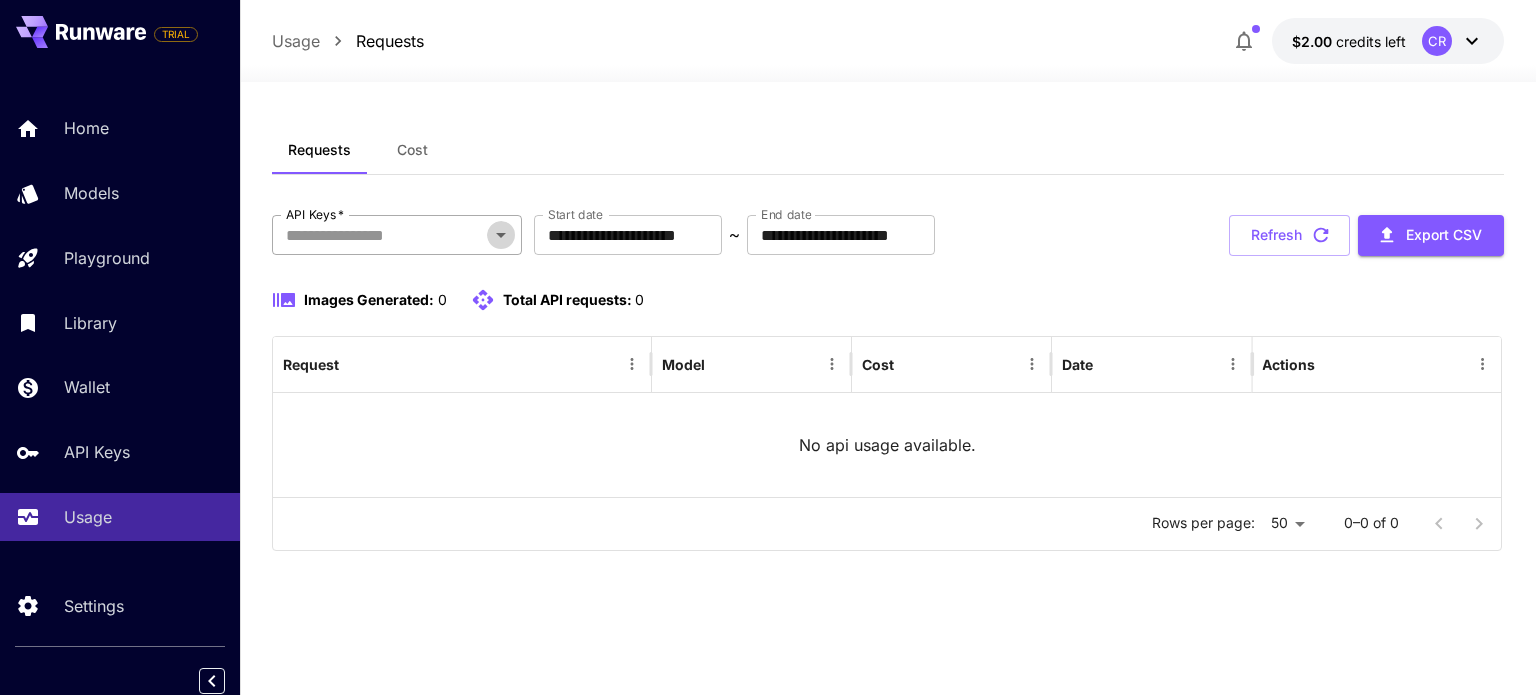click 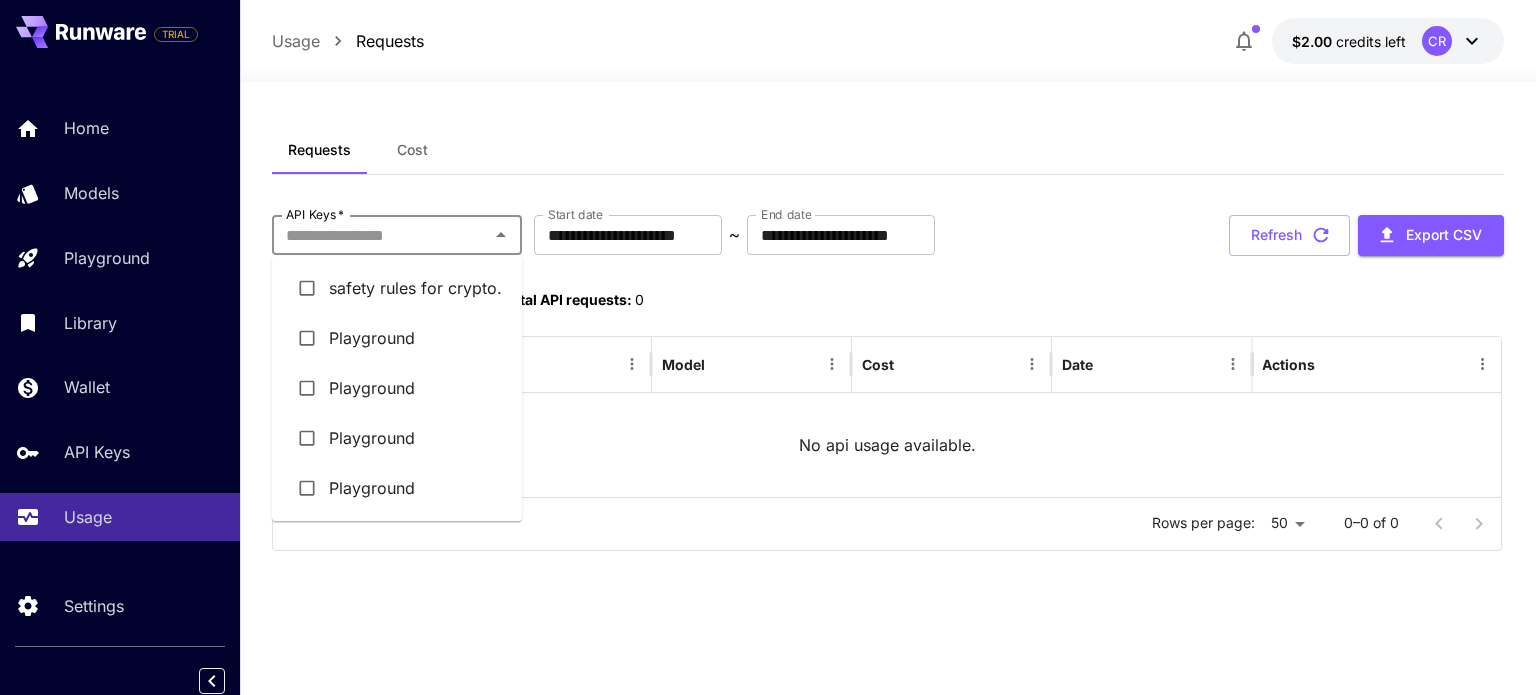 click on "safety rules for crypto." at bounding box center (397, 288) 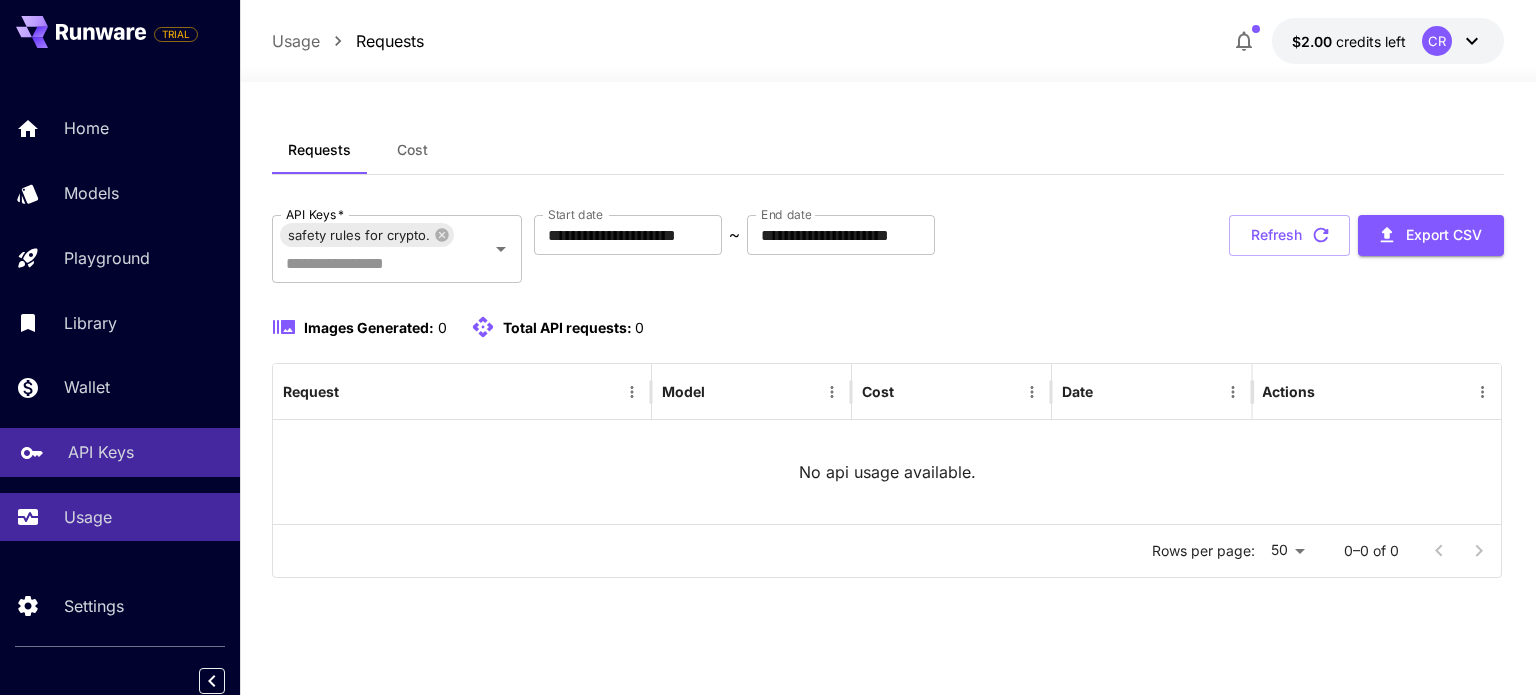 click on "API Keys" at bounding box center (101, 452) 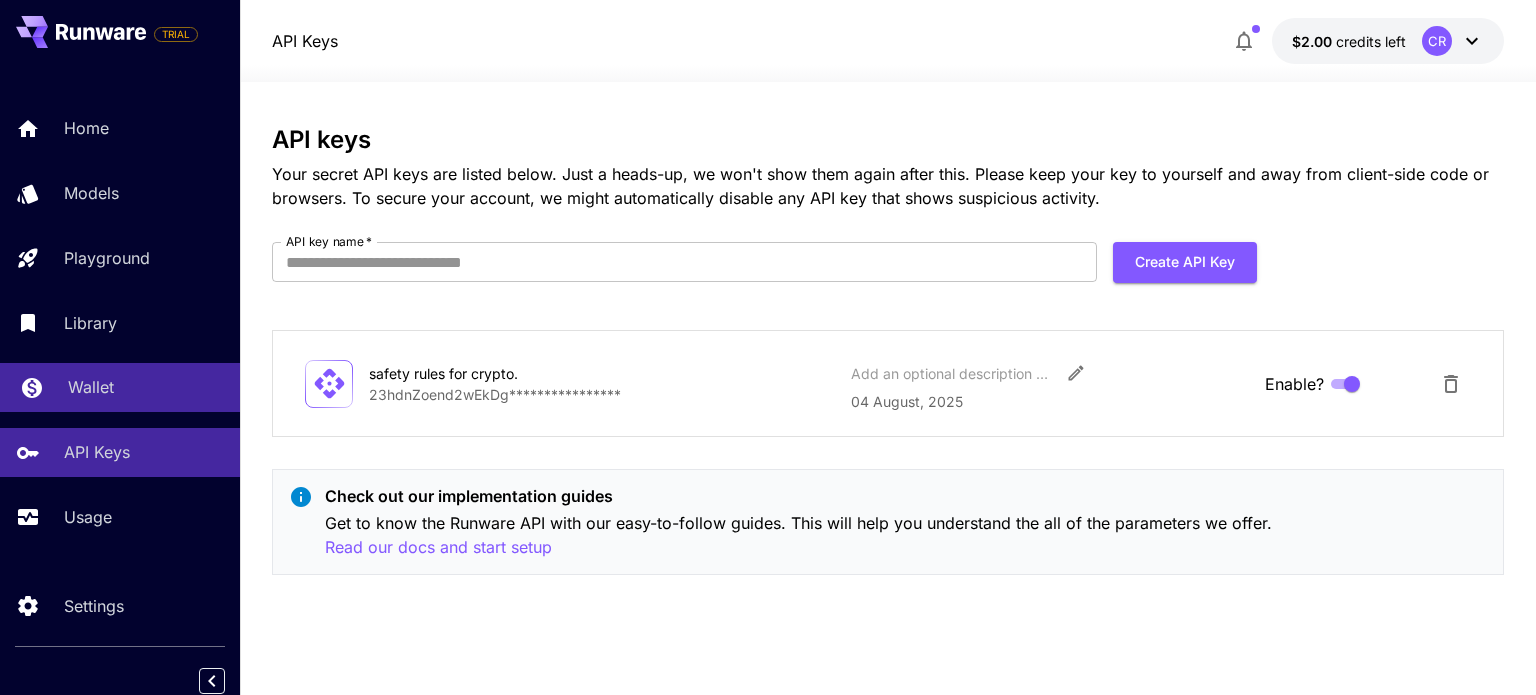 click on "Wallet" at bounding box center [91, 387] 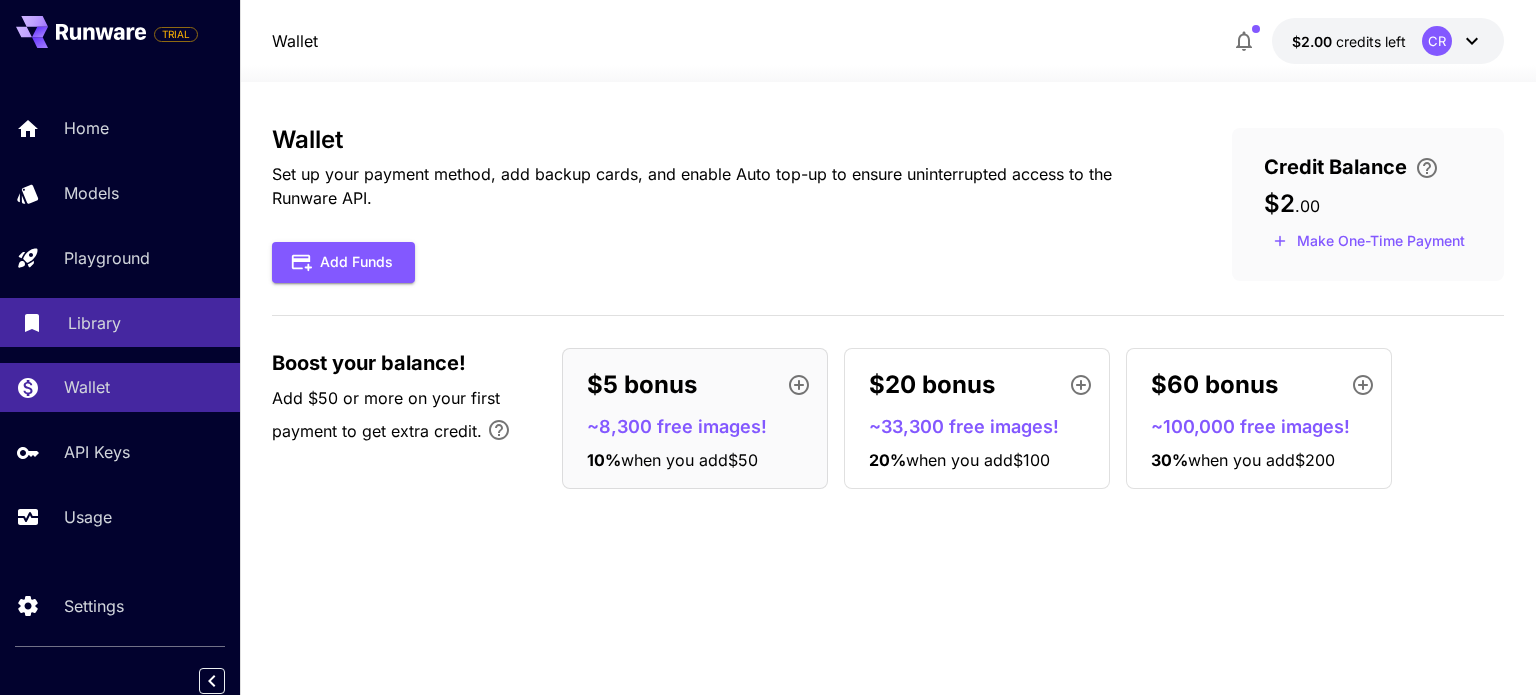 click on "Library" at bounding box center [94, 323] 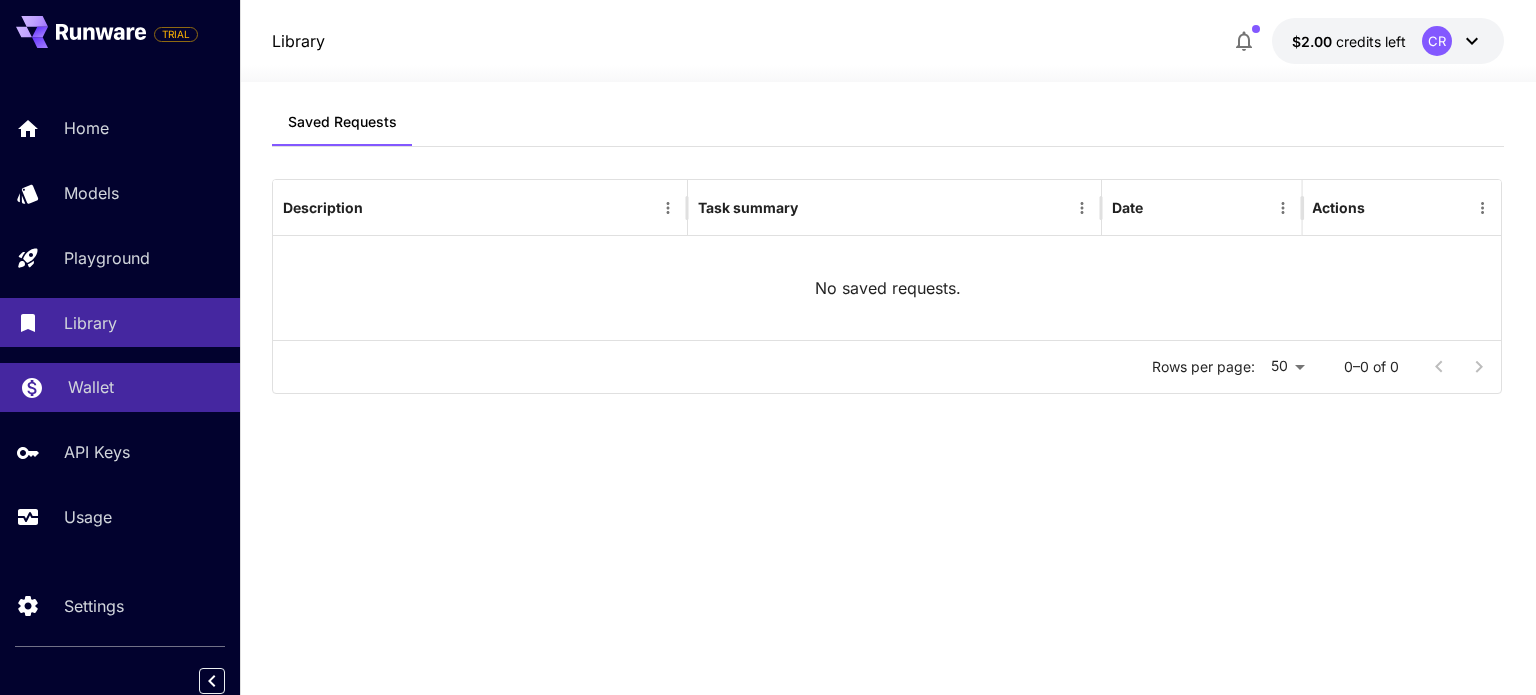 click on "Wallet" at bounding box center [91, 387] 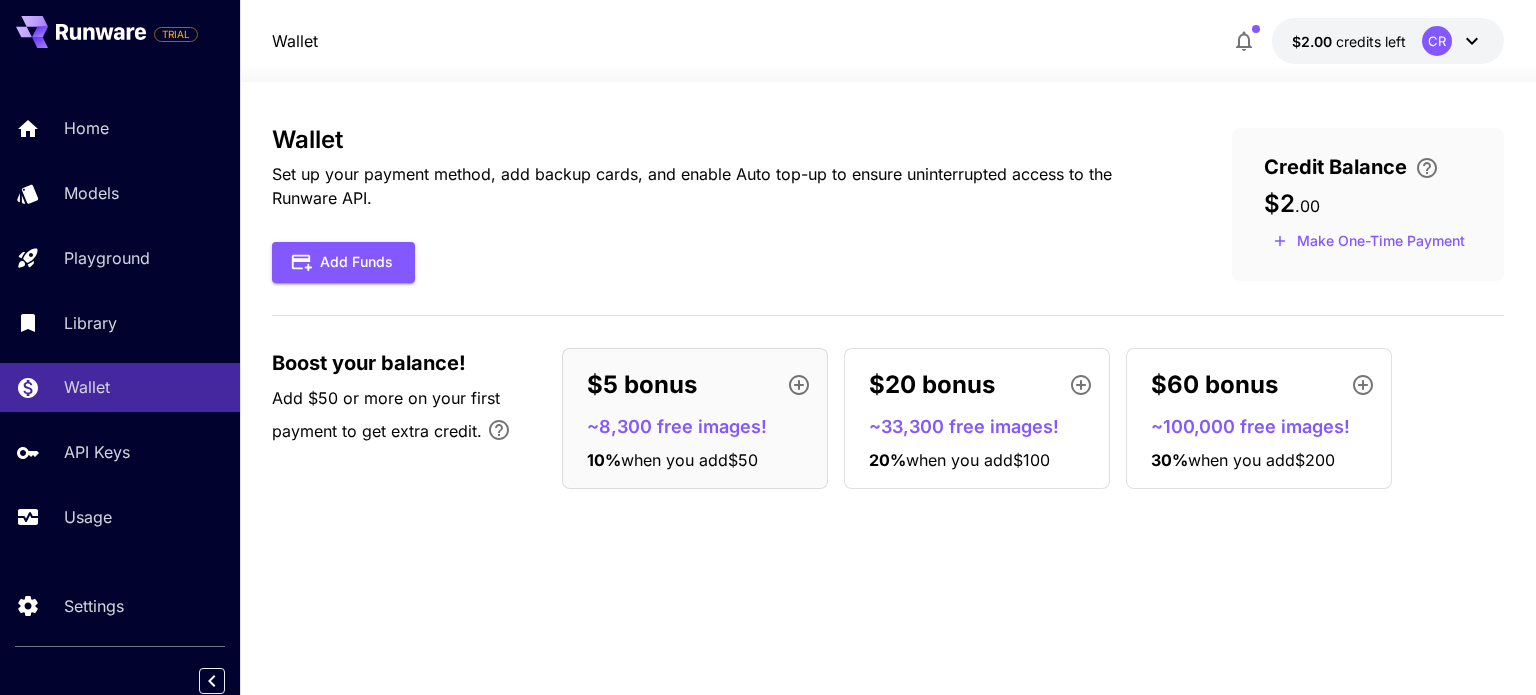 click 